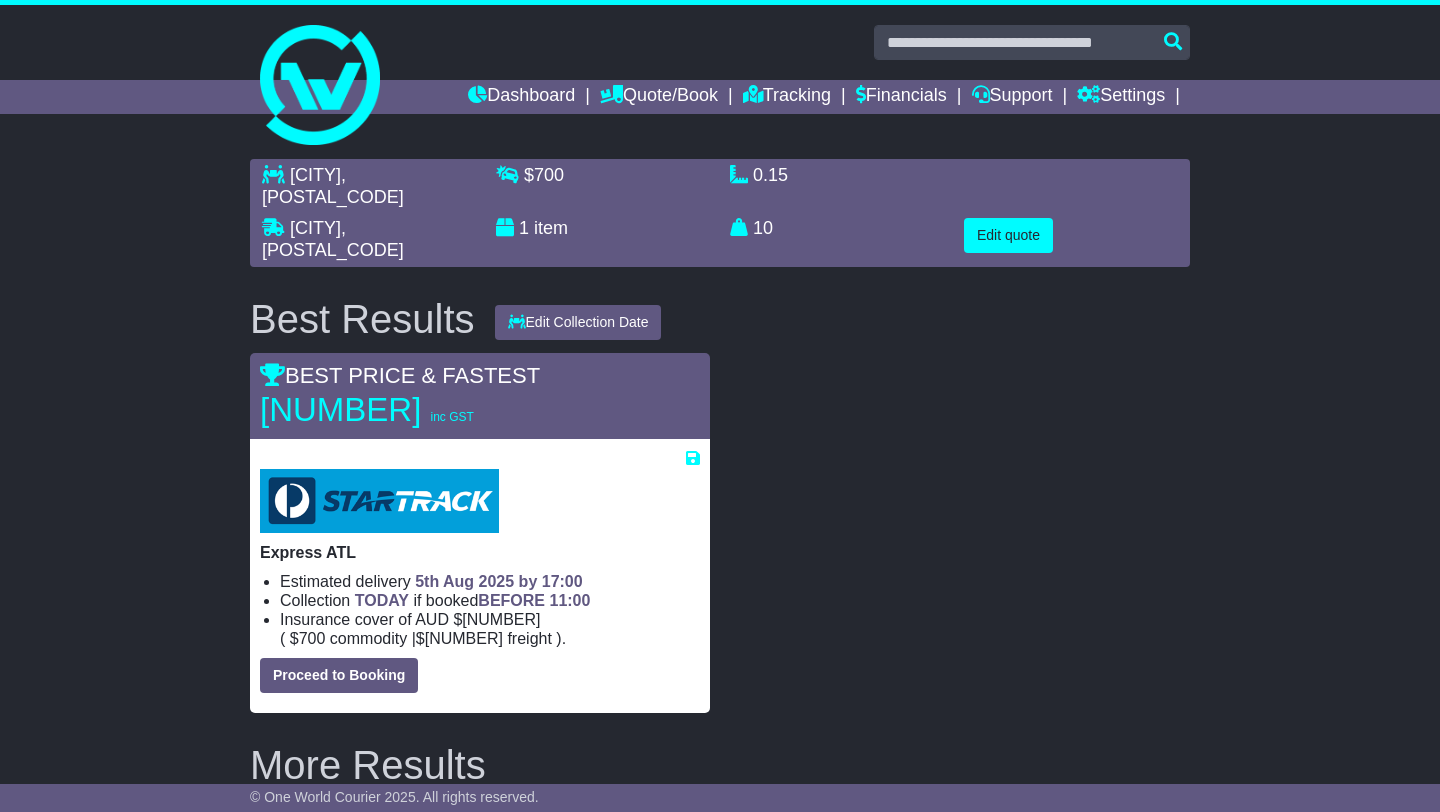 scroll, scrollTop: 0, scrollLeft: 0, axis: both 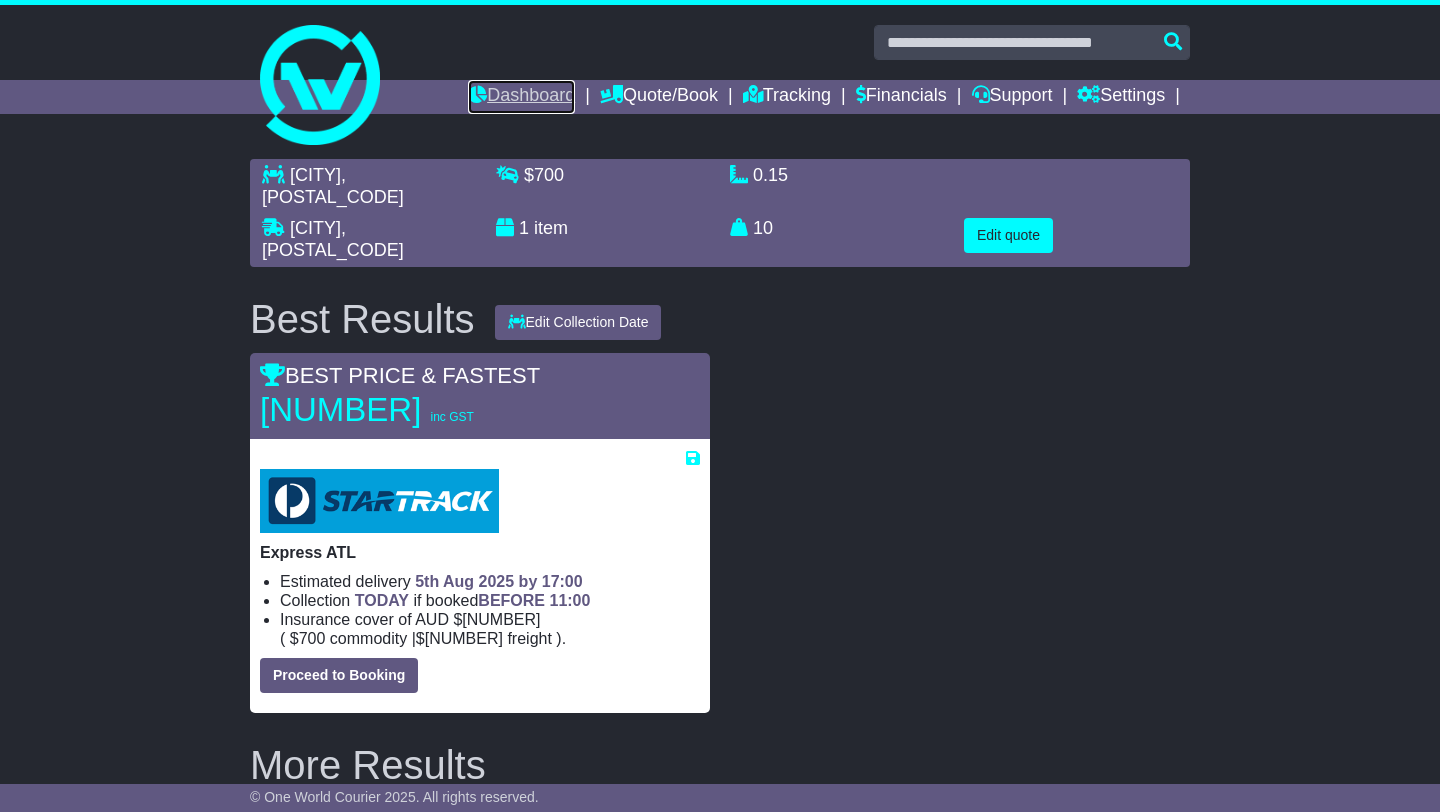 click on "Dashboard" at bounding box center (521, 97) 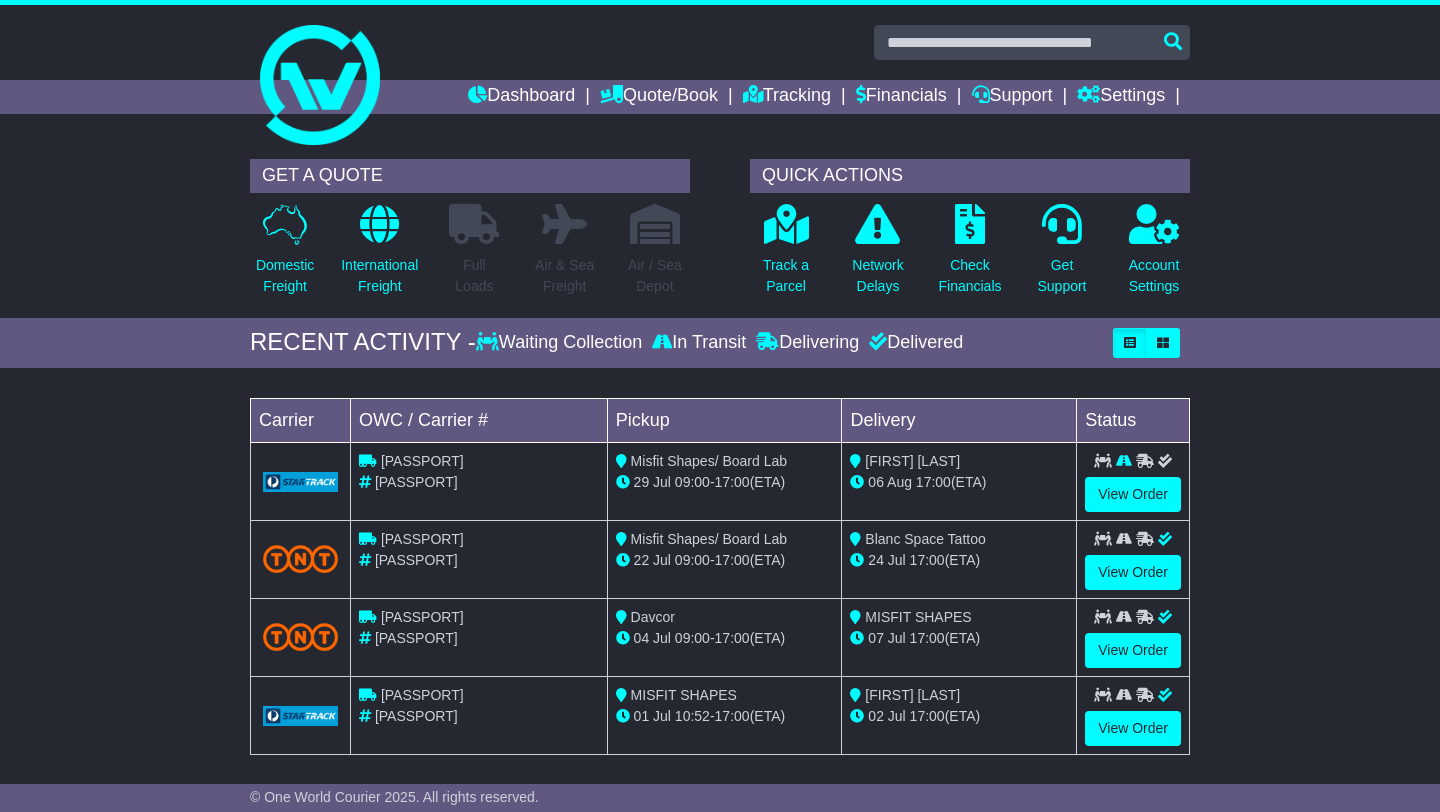 scroll, scrollTop: 0, scrollLeft: 0, axis: both 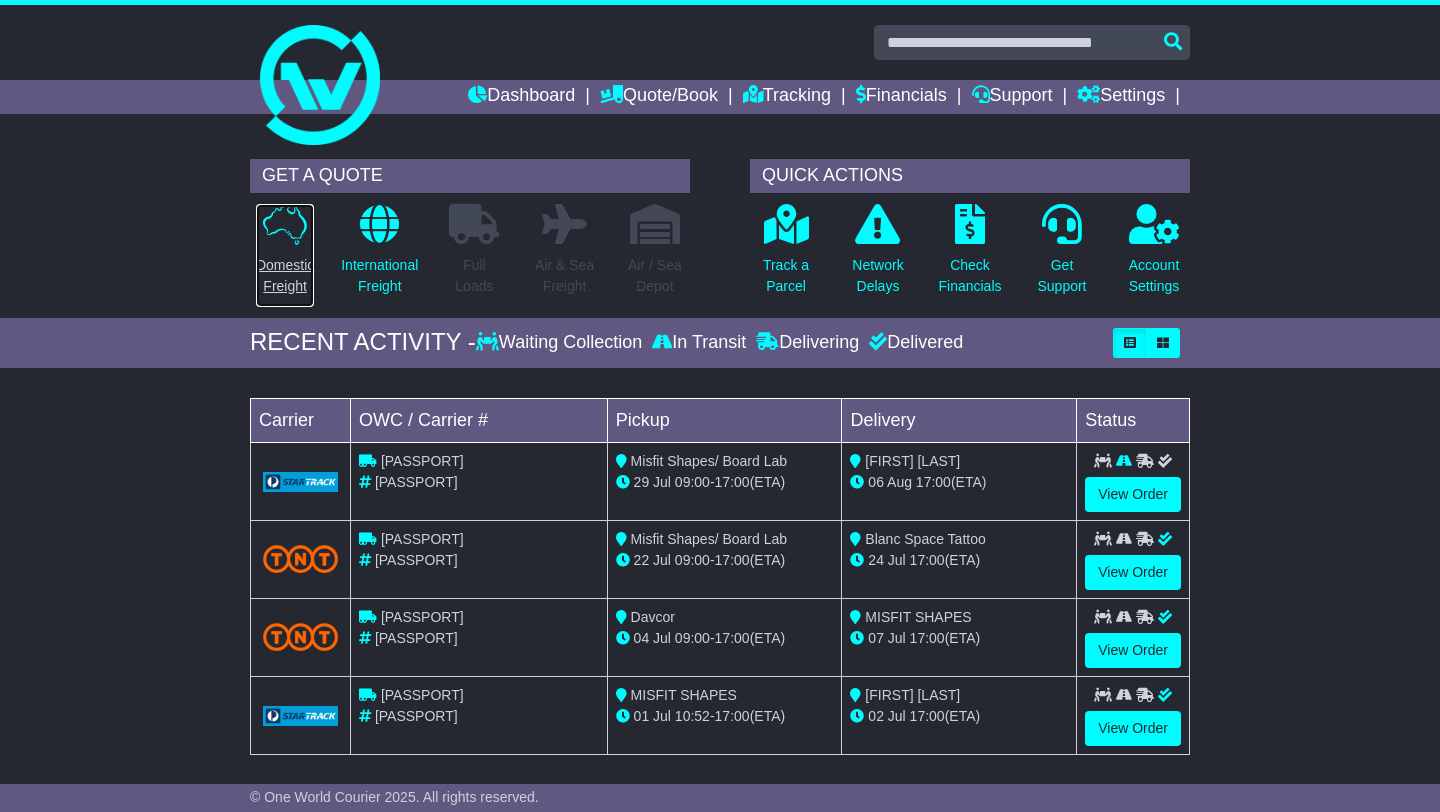 click on "Domestic Freight" at bounding box center (285, 276) 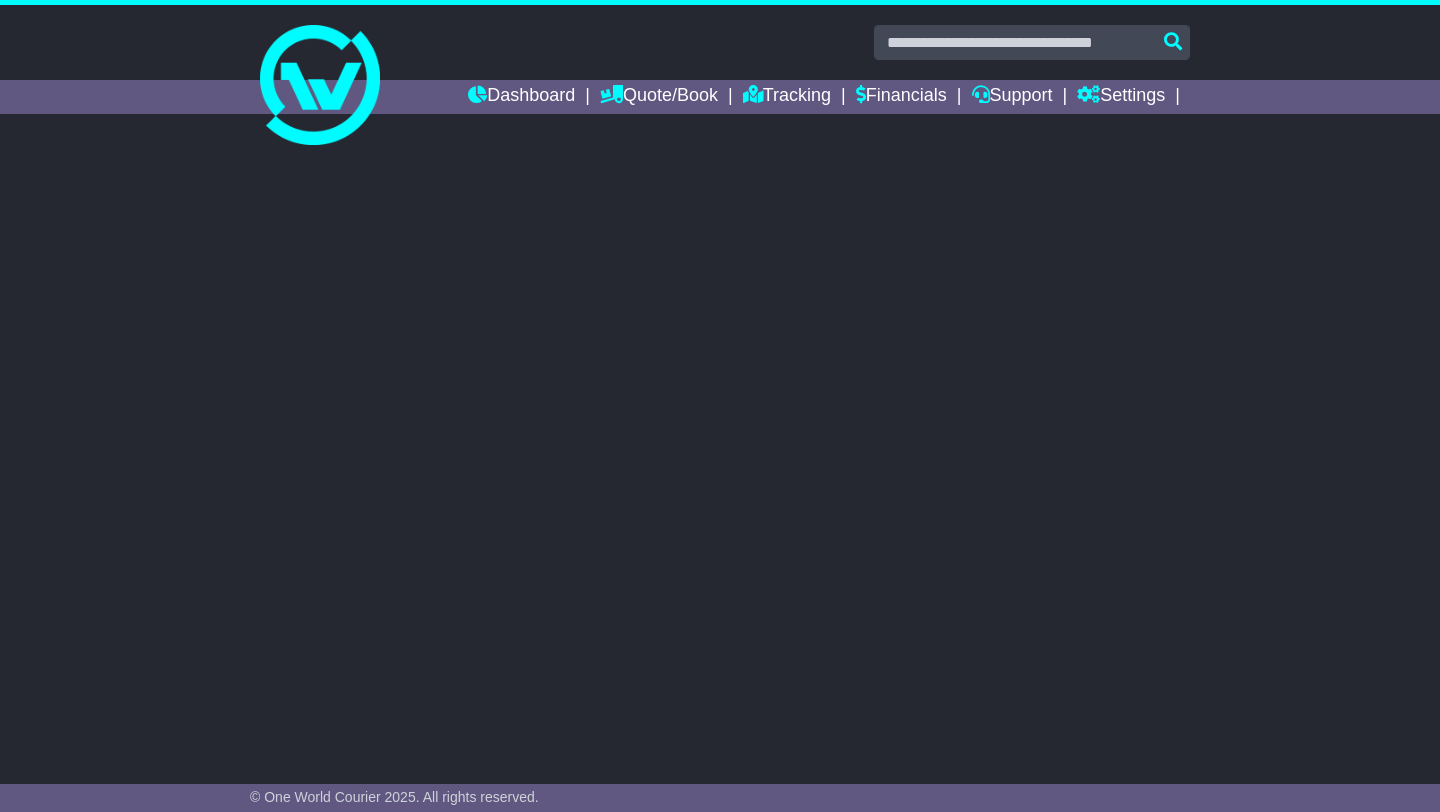 scroll, scrollTop: 0, scrollLeft: 0, axis: both 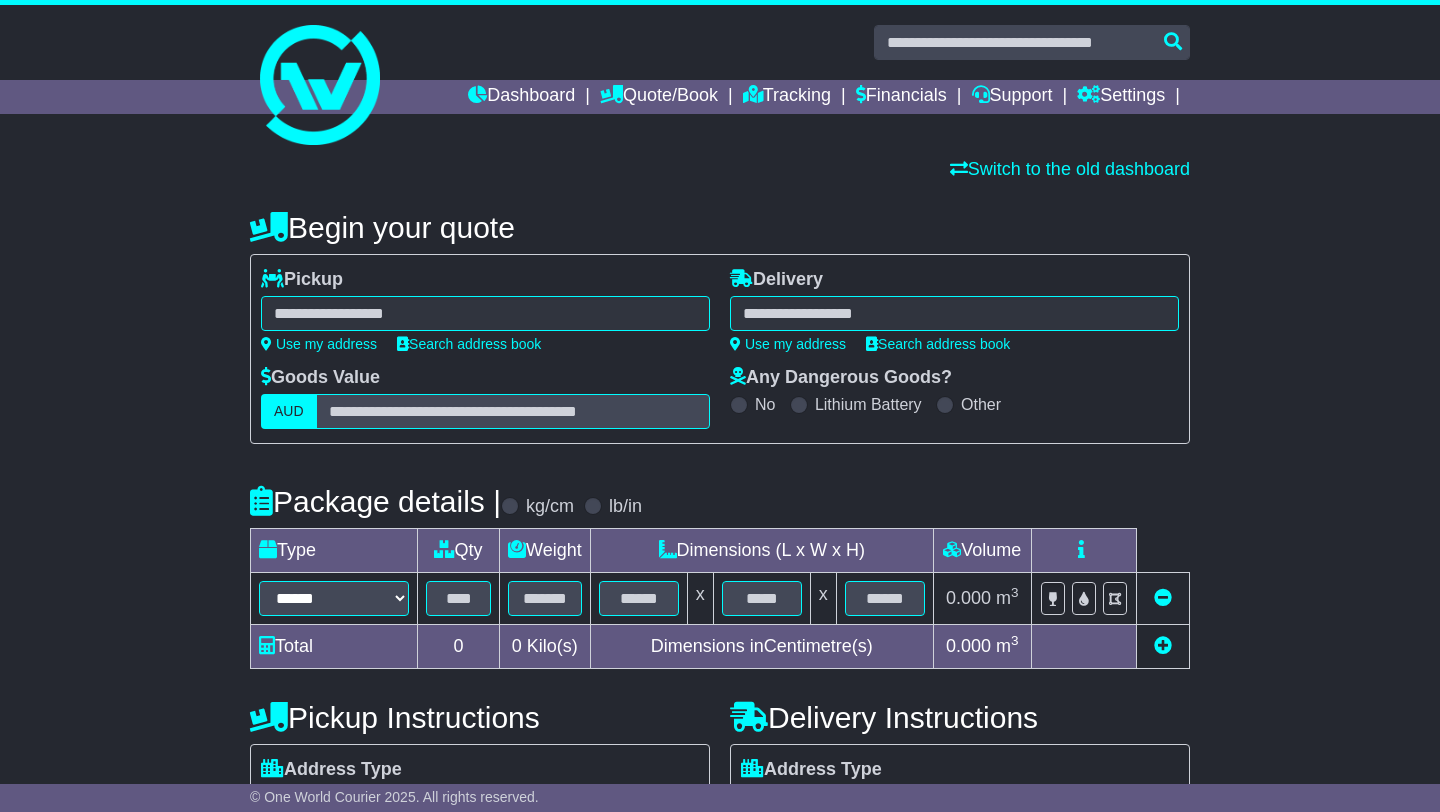 click at bounding box center [485, 313] 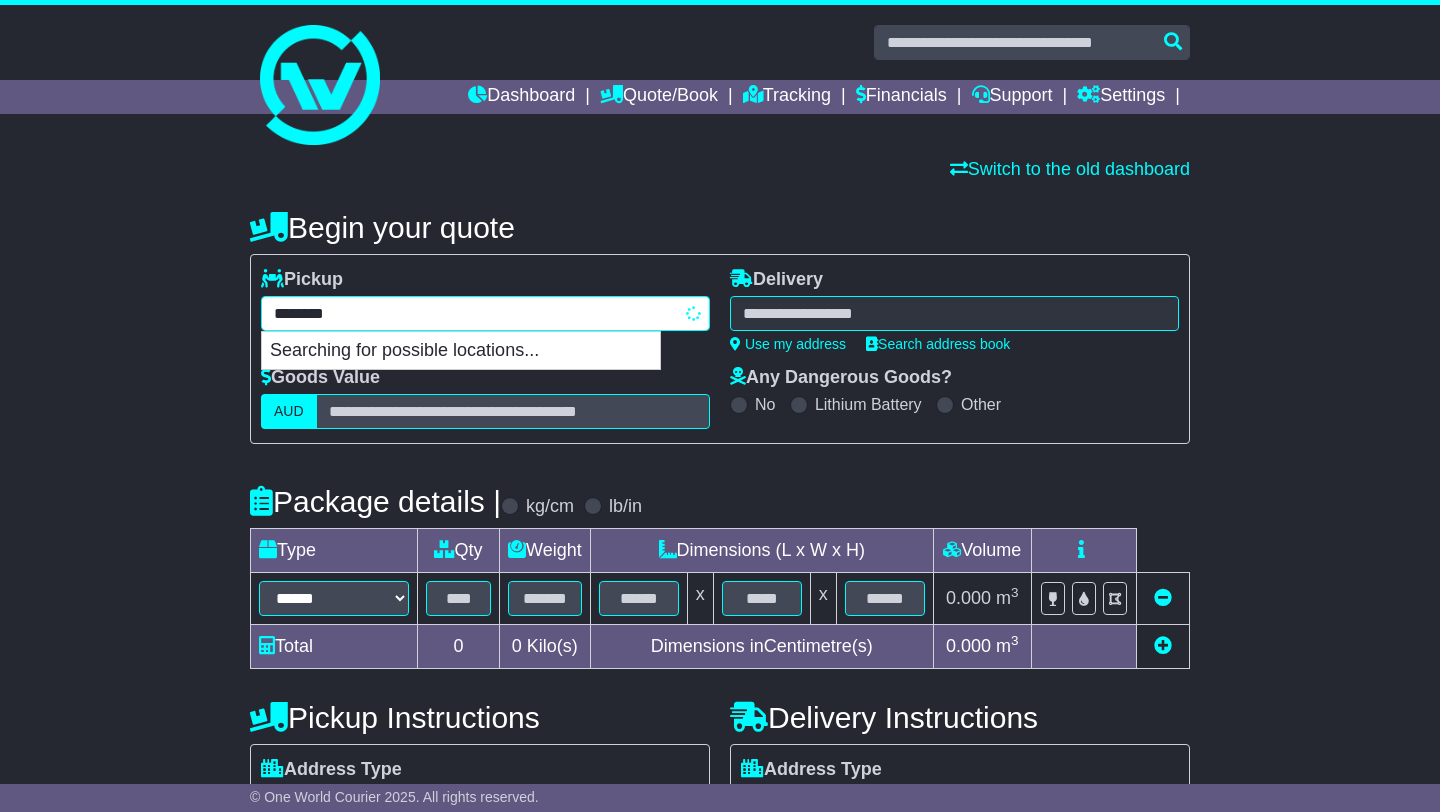 type on "*********" 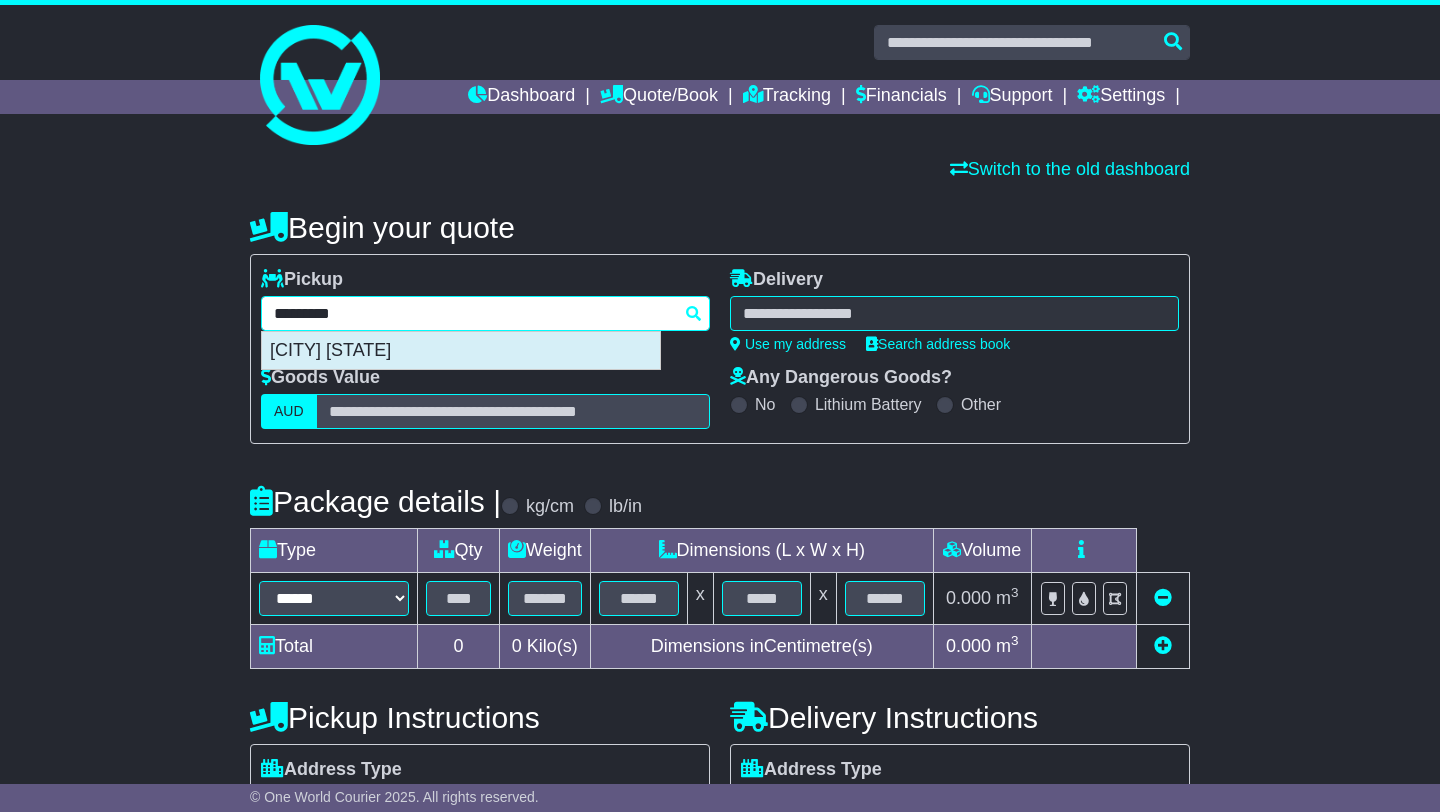 click on "BROOKVALE 2100" at bounding box center [461, 351] 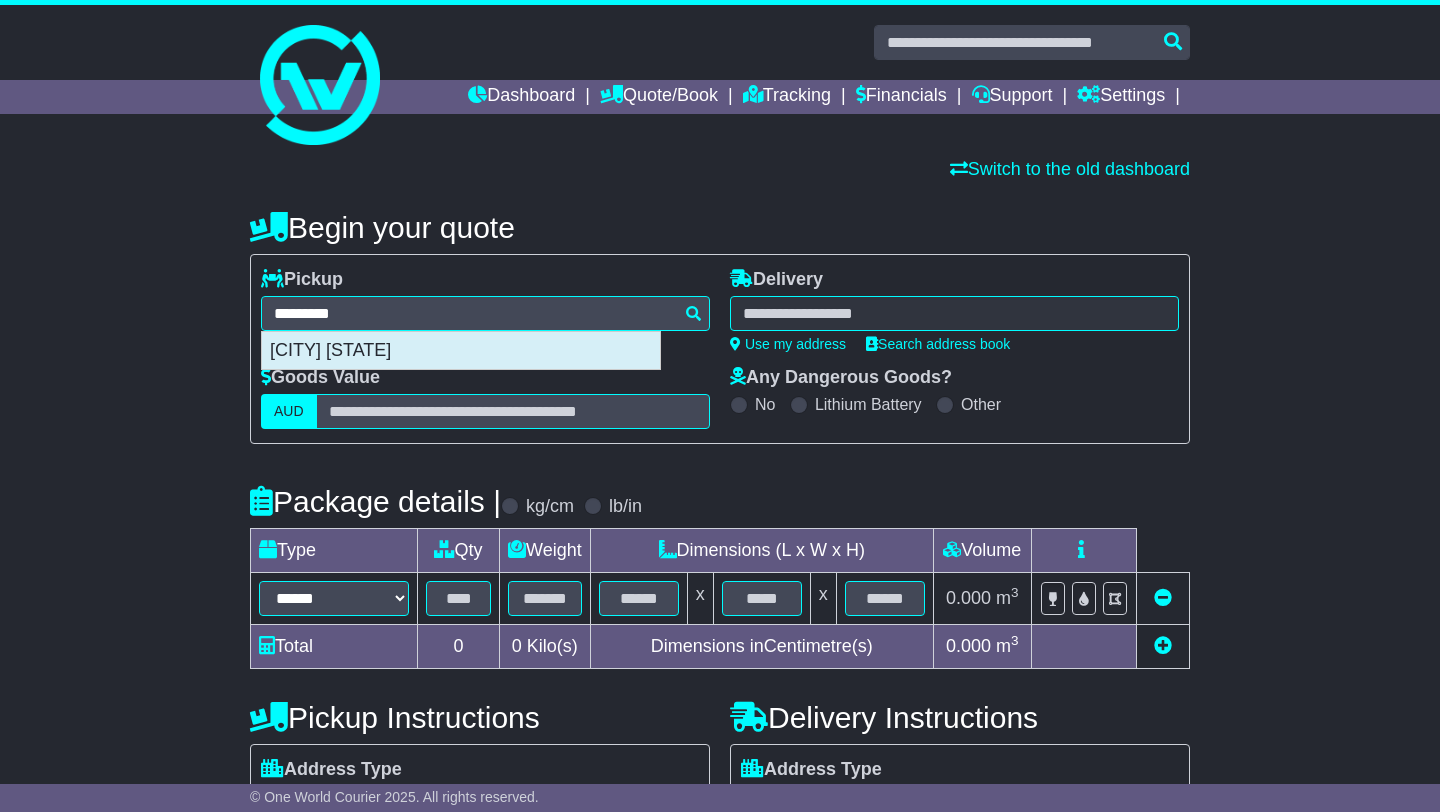 type on "**********" 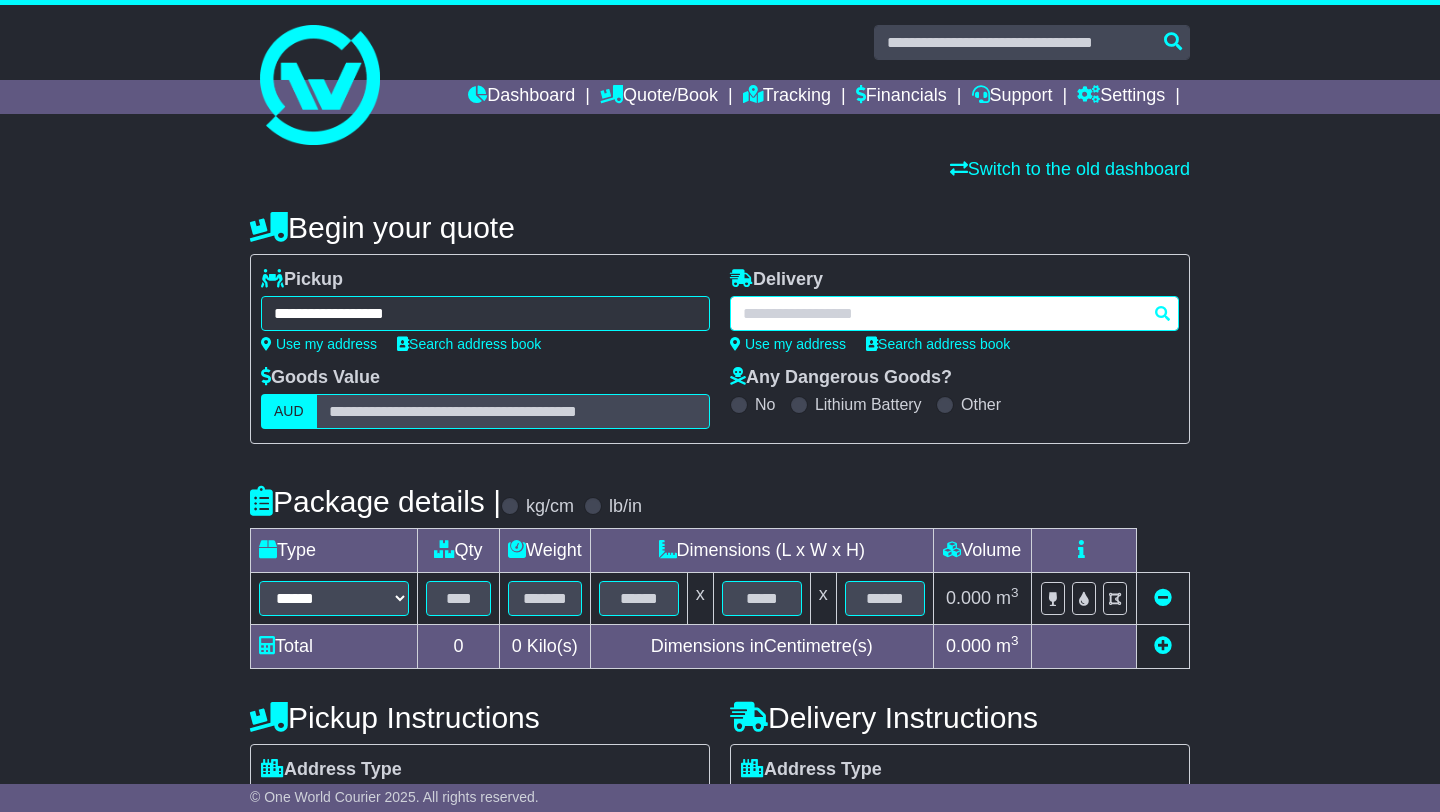 click at bounding box center (954, 313) 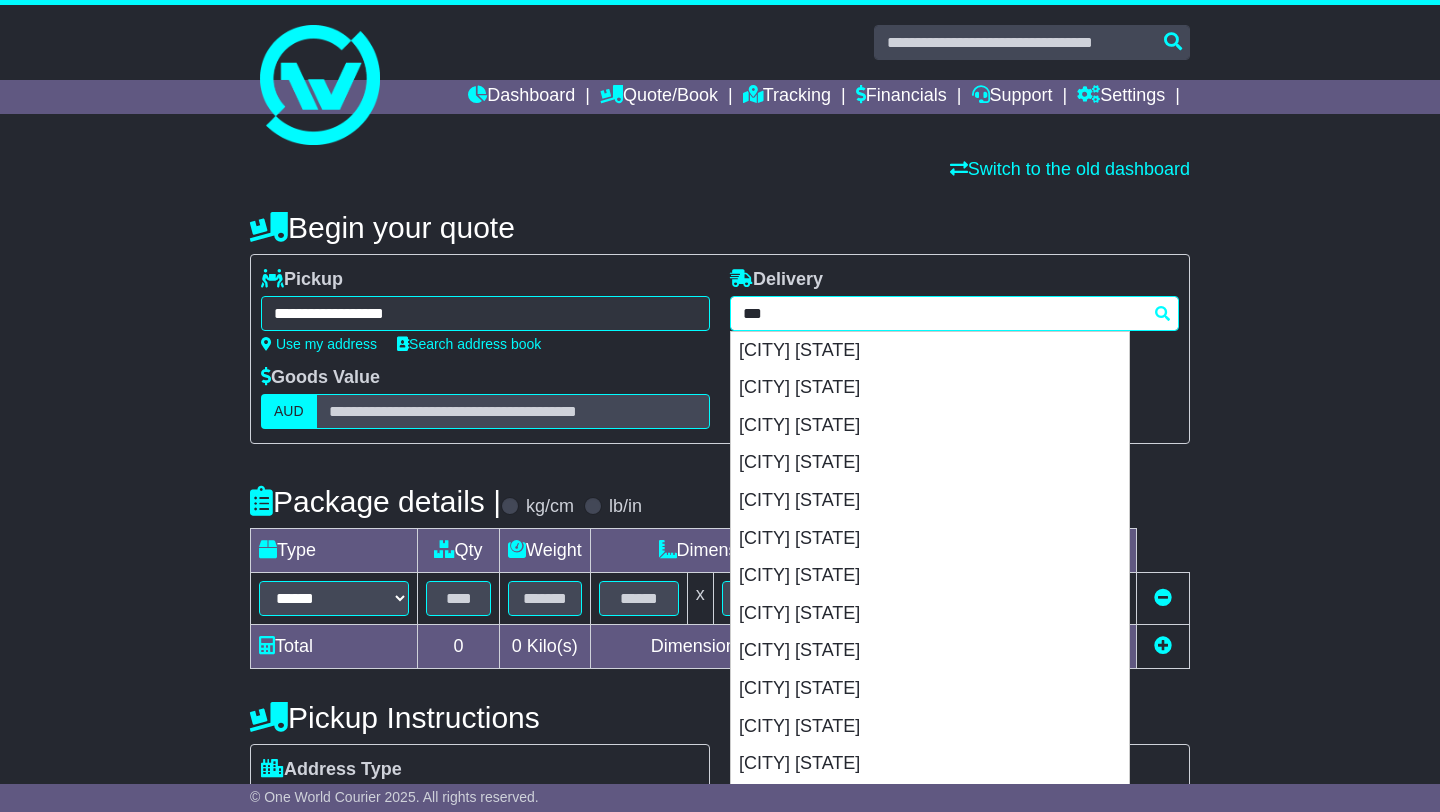 type on "****" 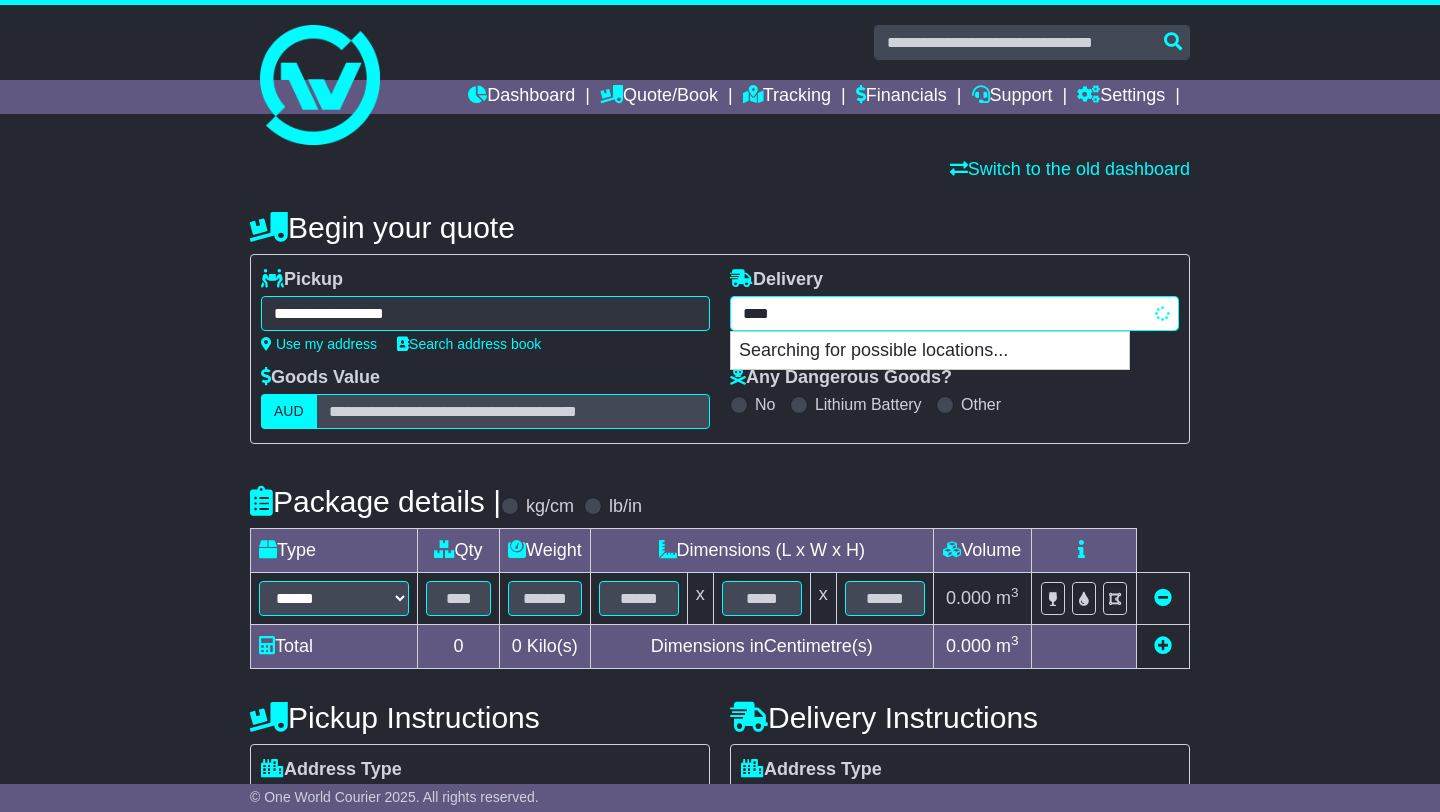 type on "********" 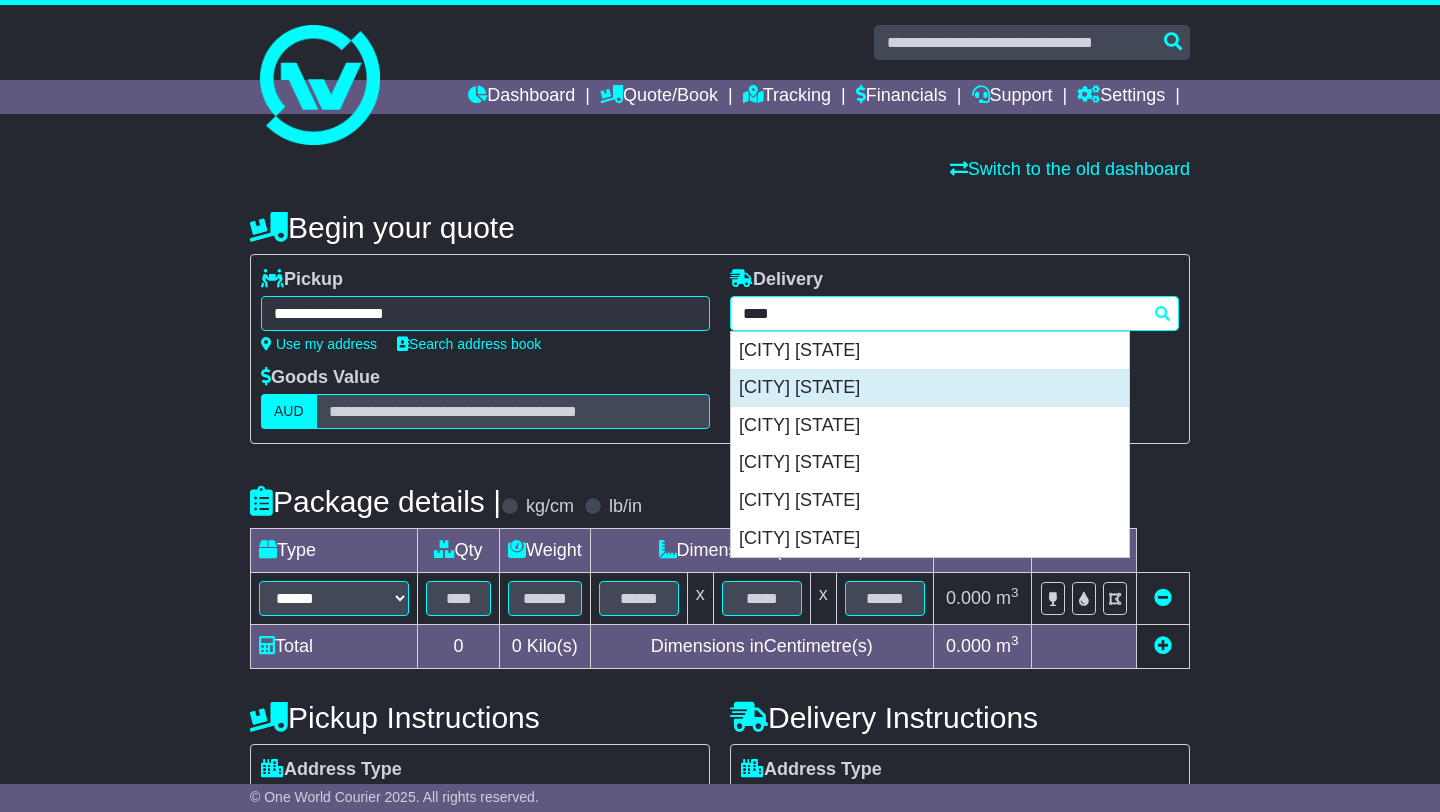 click on "BURLEIGH HEADS 4220" at bounding box center [930, 388] 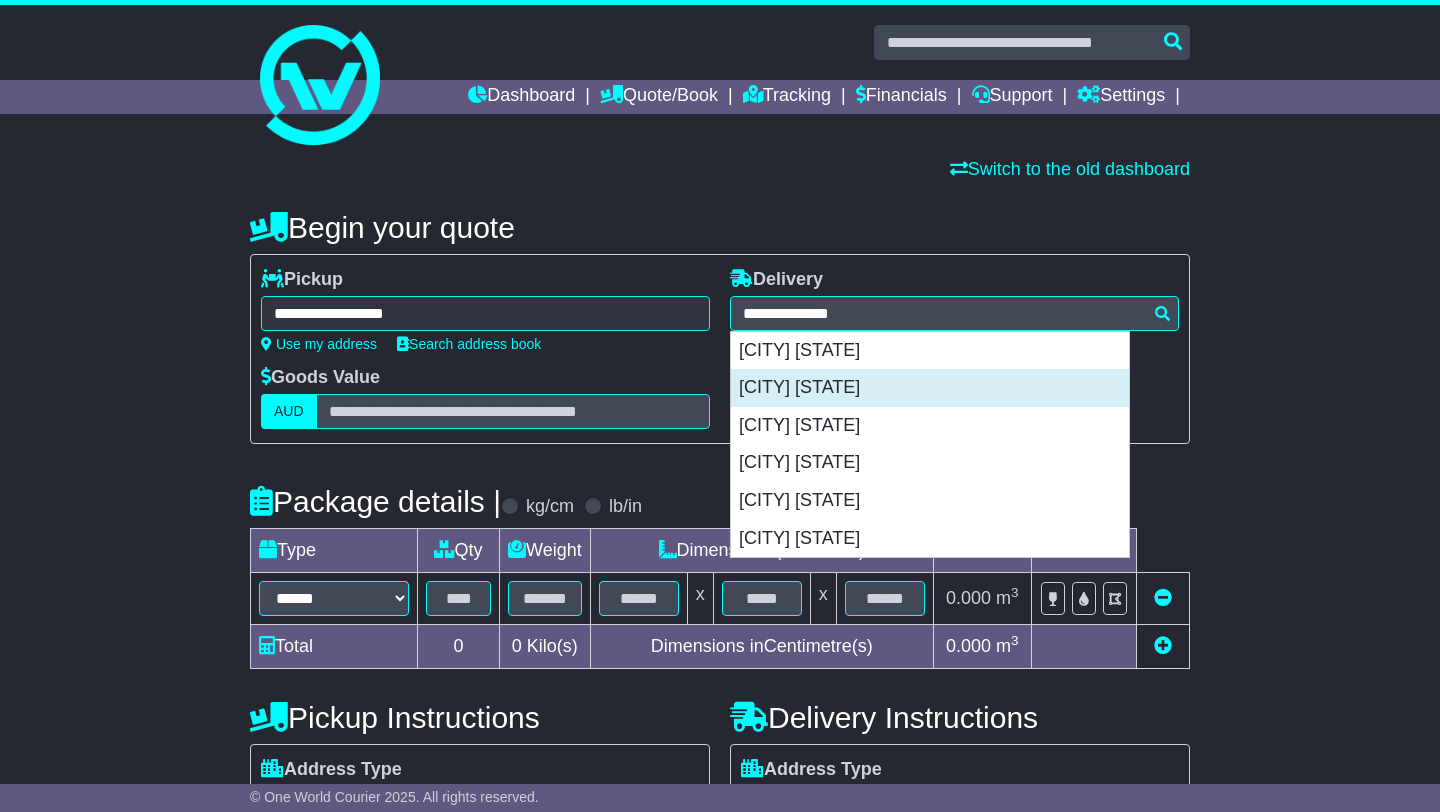 type on "**********" 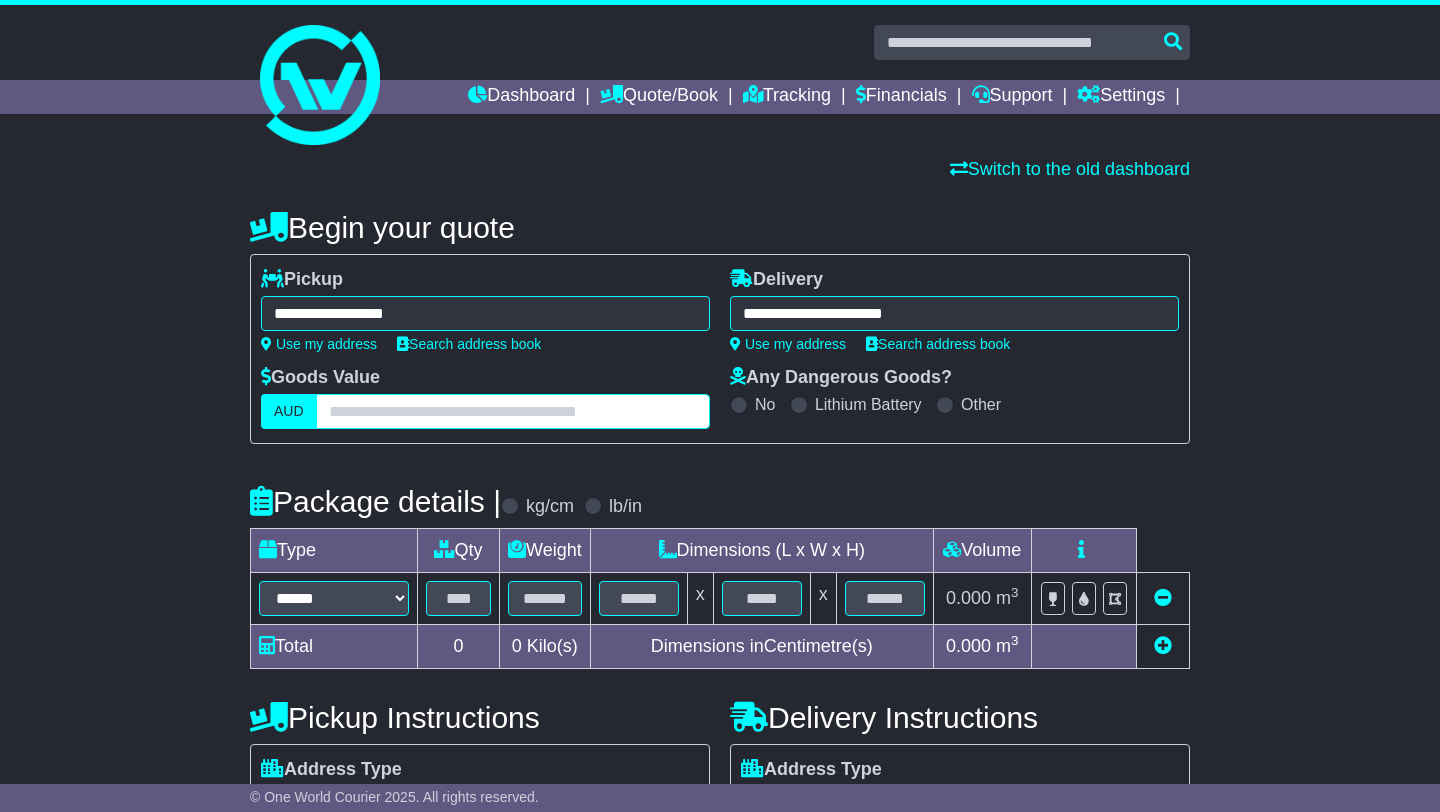 click at bounding box center (513, 411) 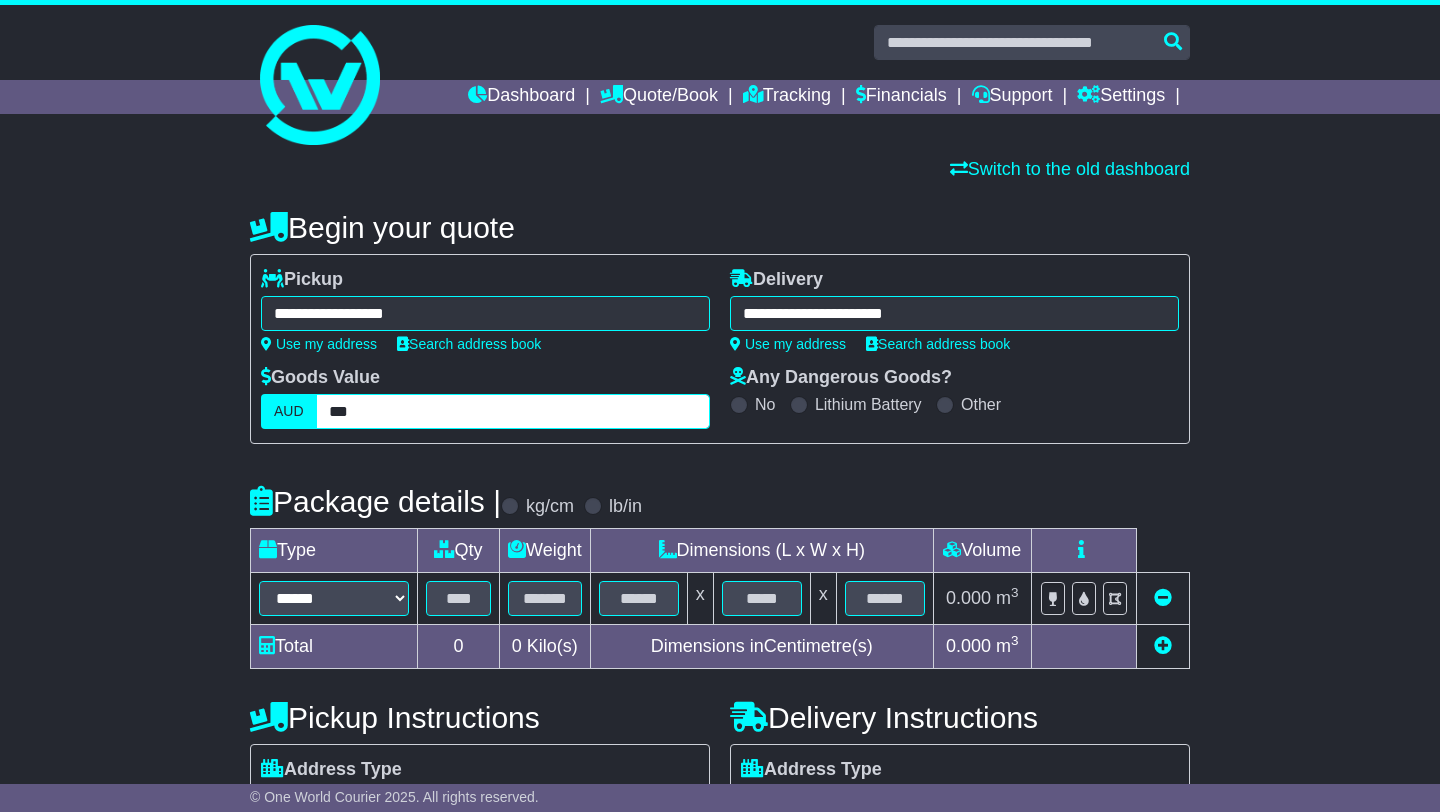 type on "***" 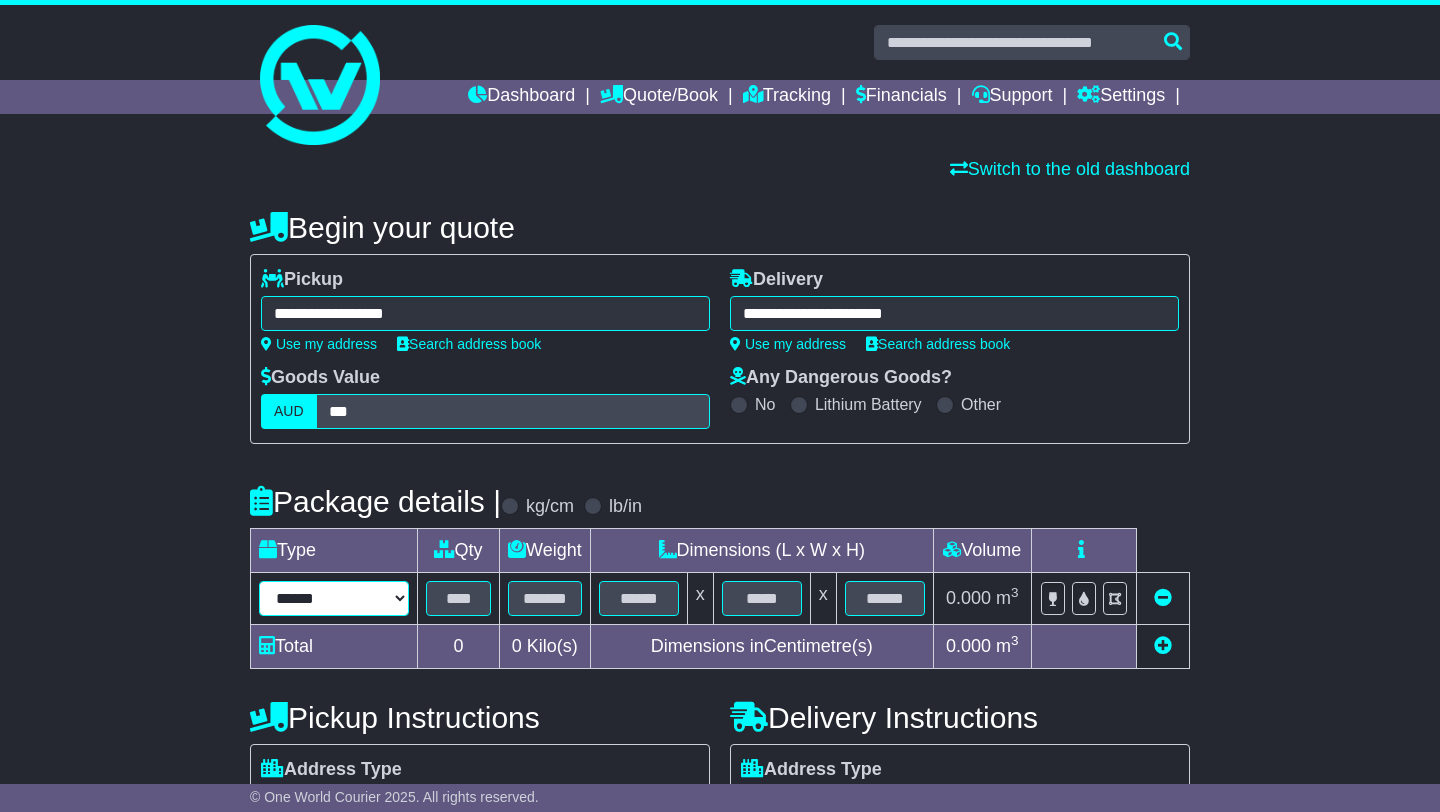 click on "****** ****** *** ******** ***** **** **** ****** *** *******" at bounding box center (334, 598) 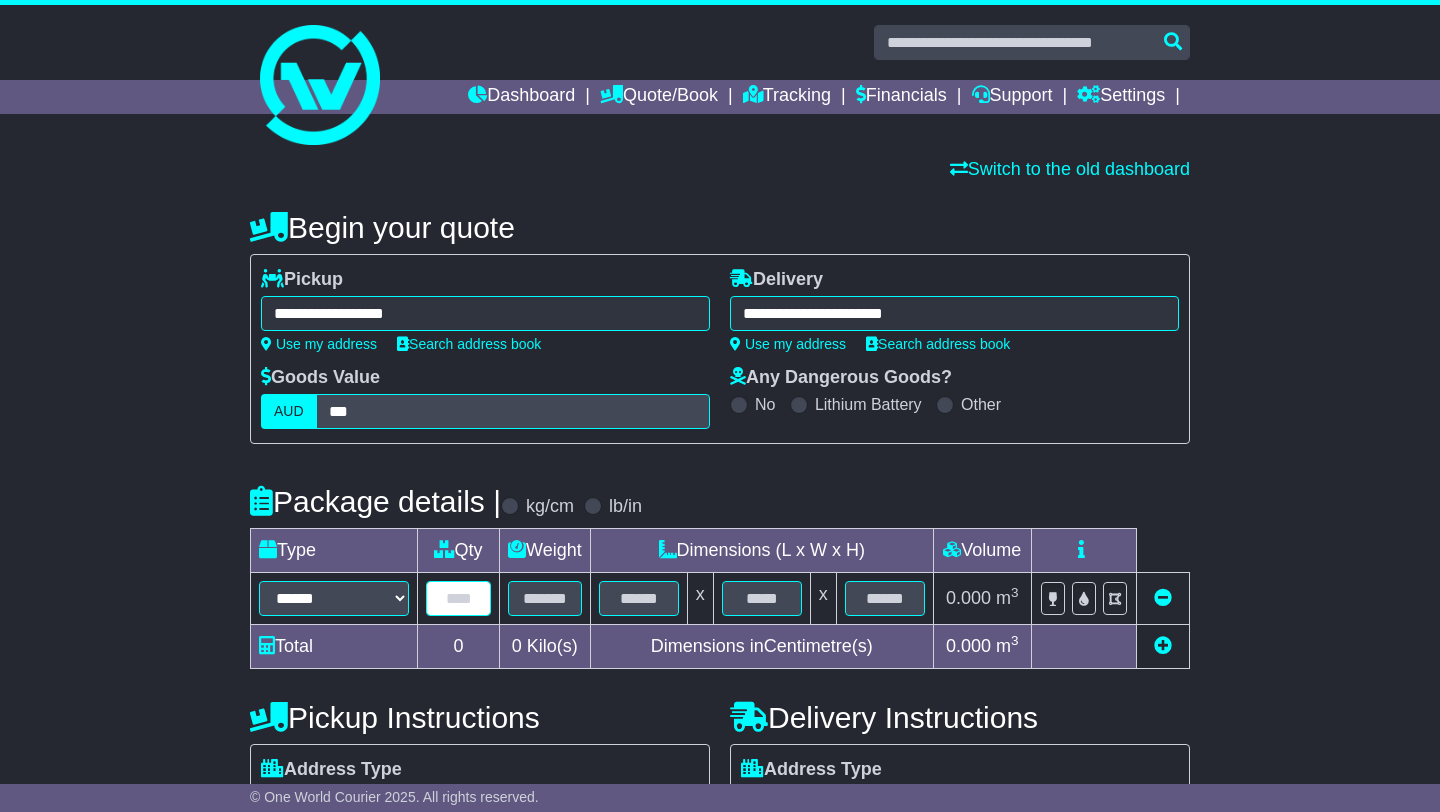 click at bounding box center (458, 598) 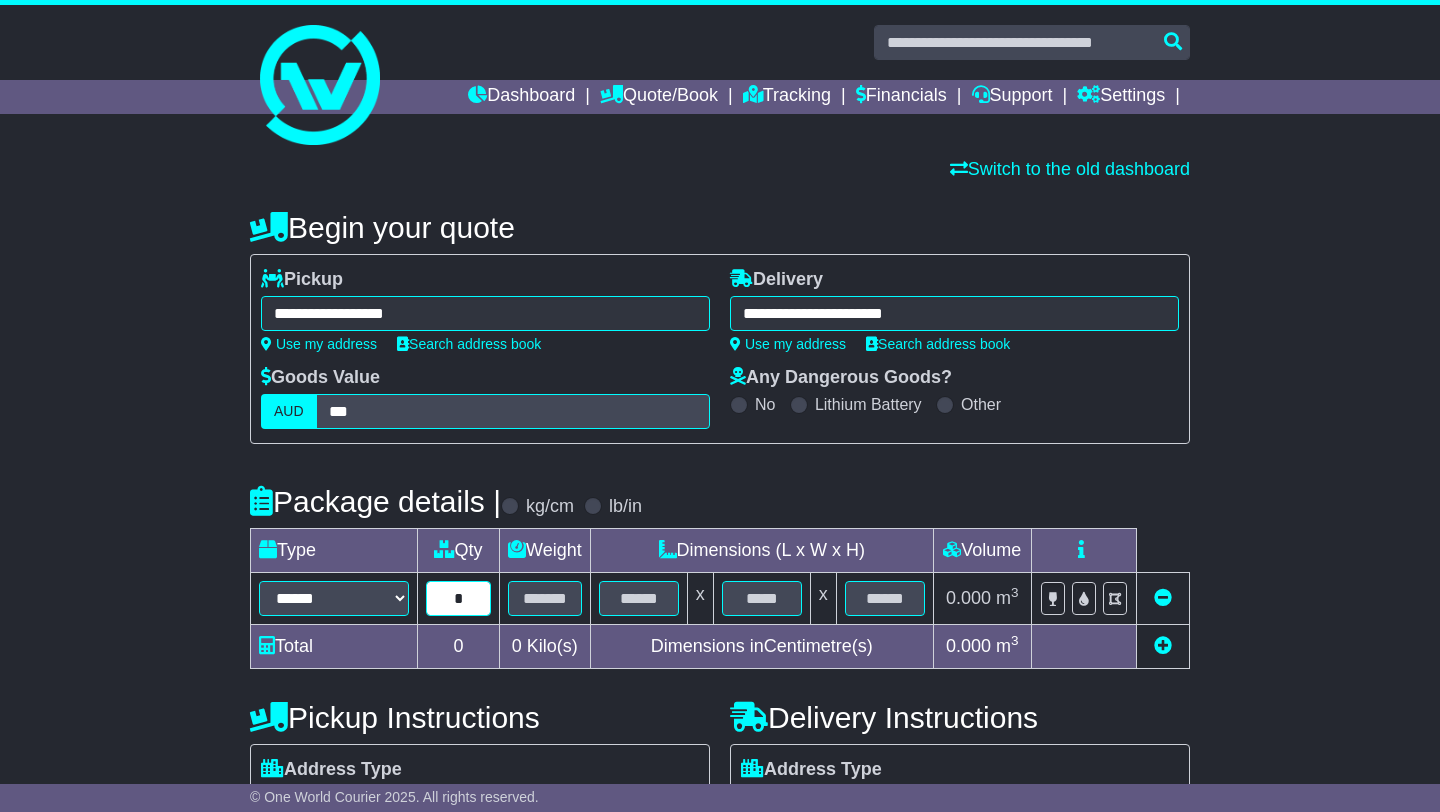 type on "*" 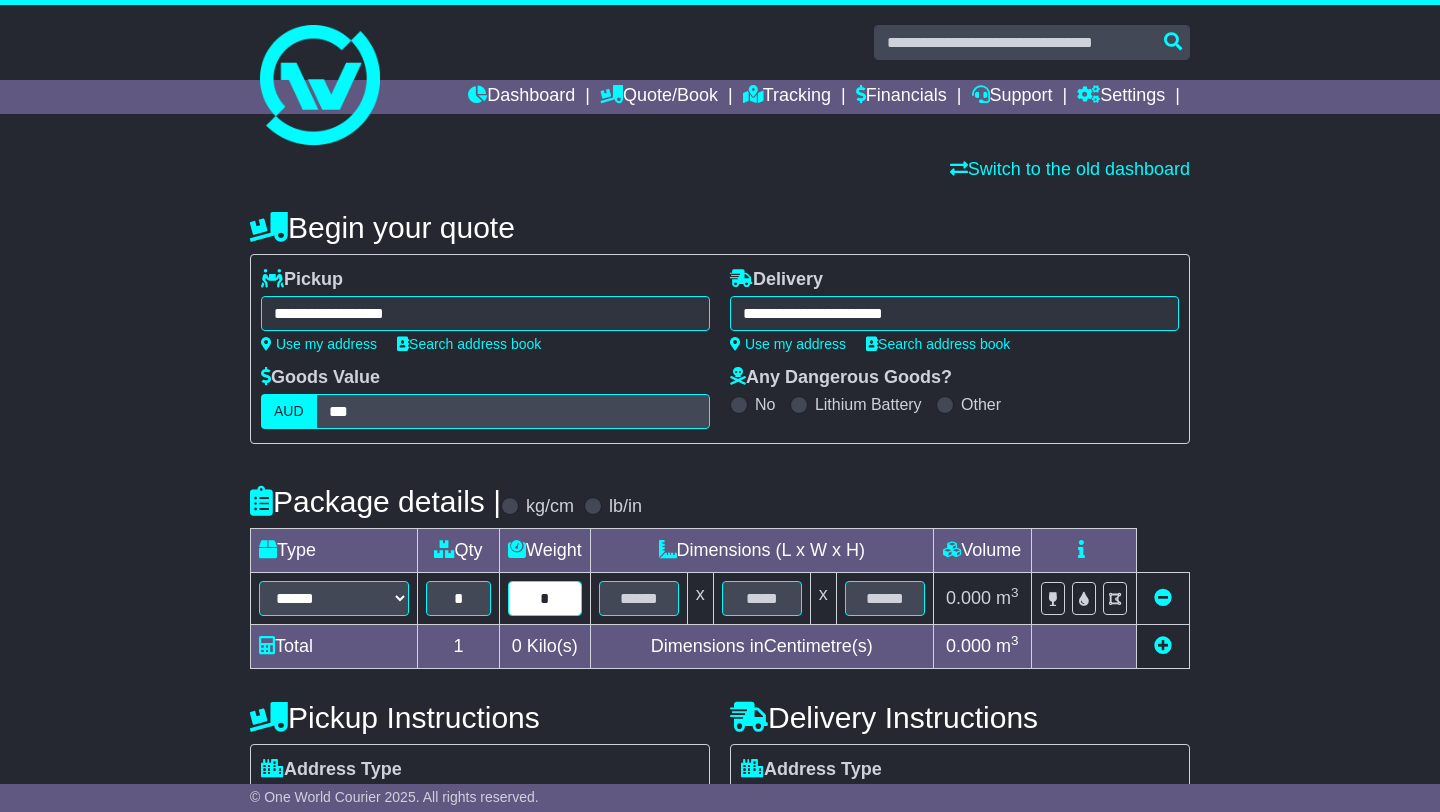 type on "*" 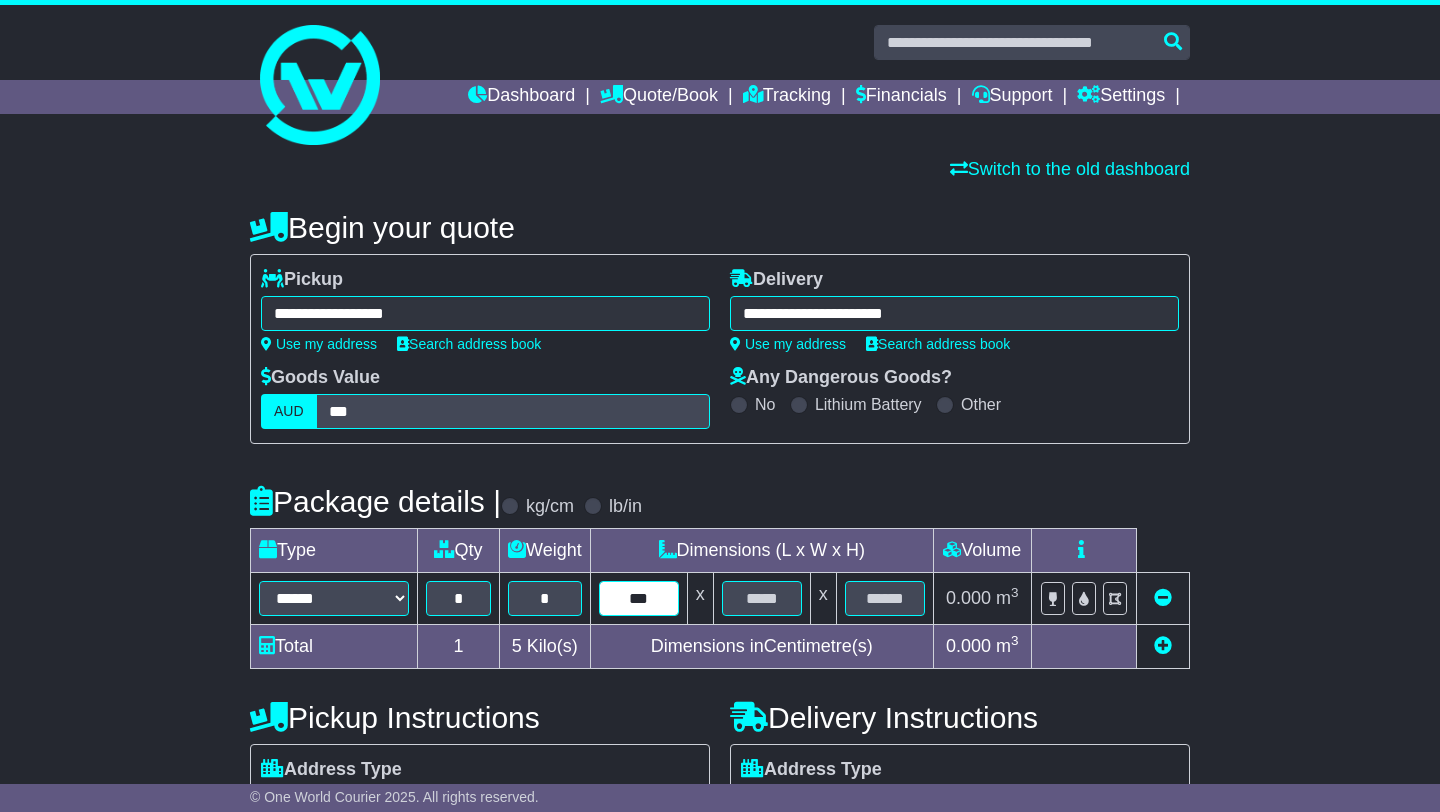 type on "***" 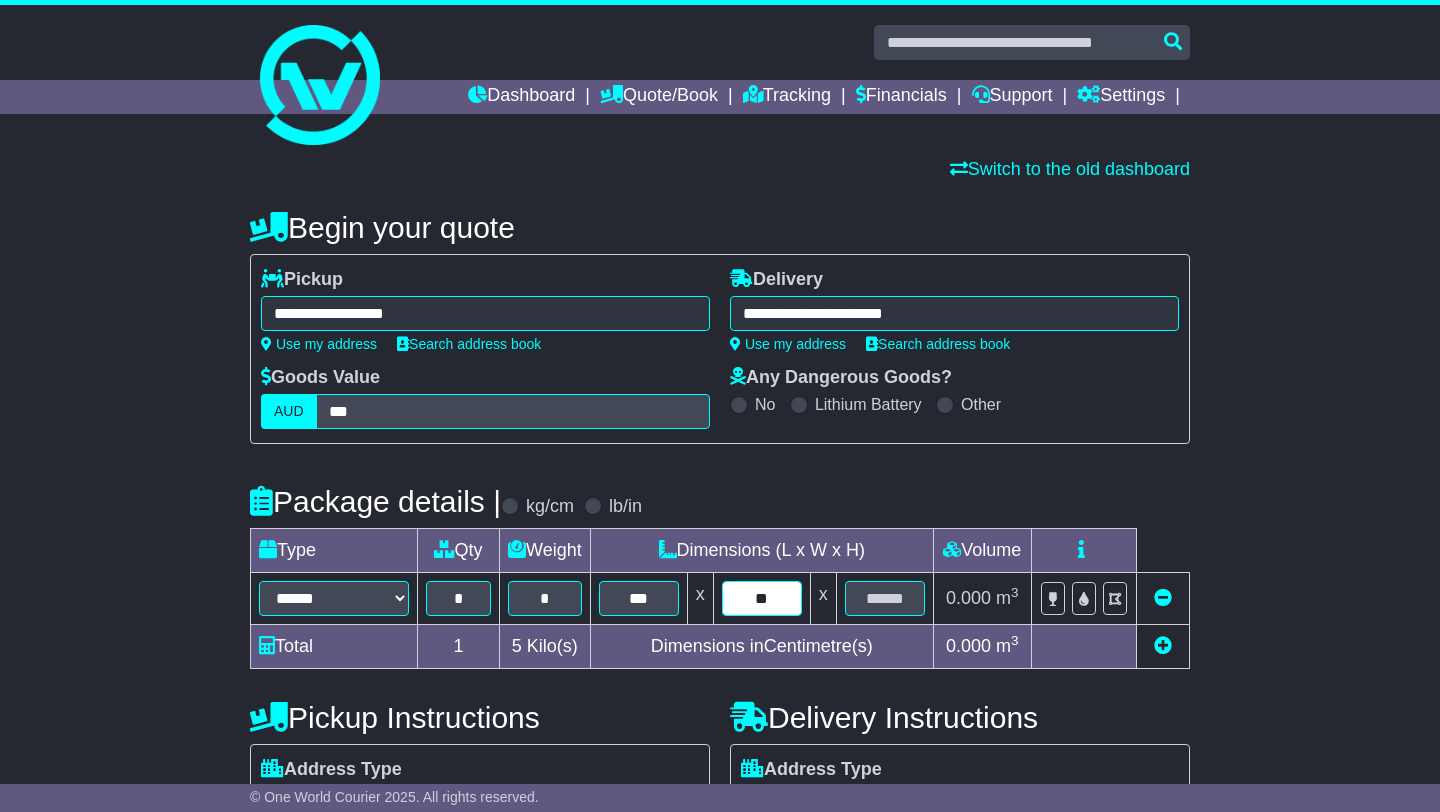 type on "**" 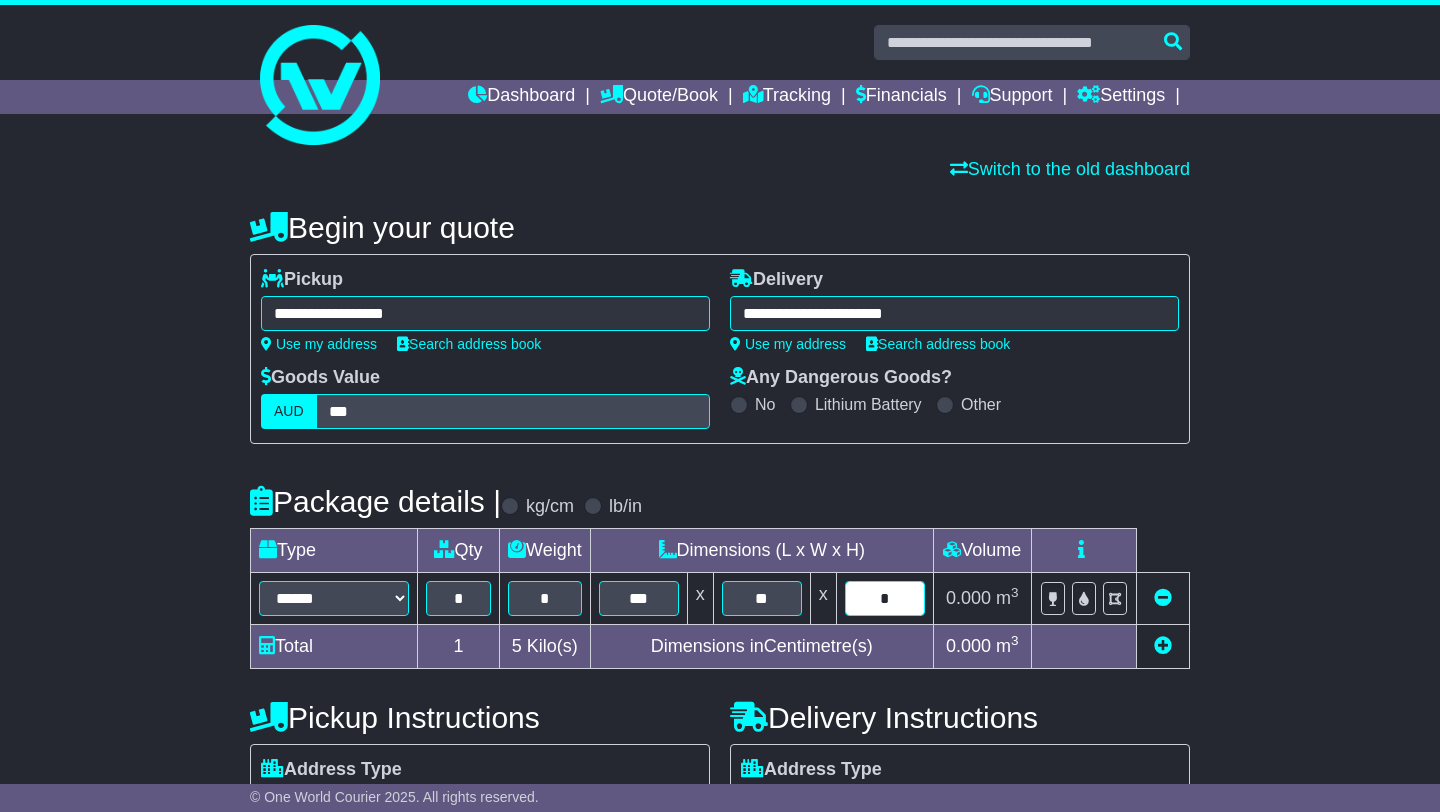 type on "*" 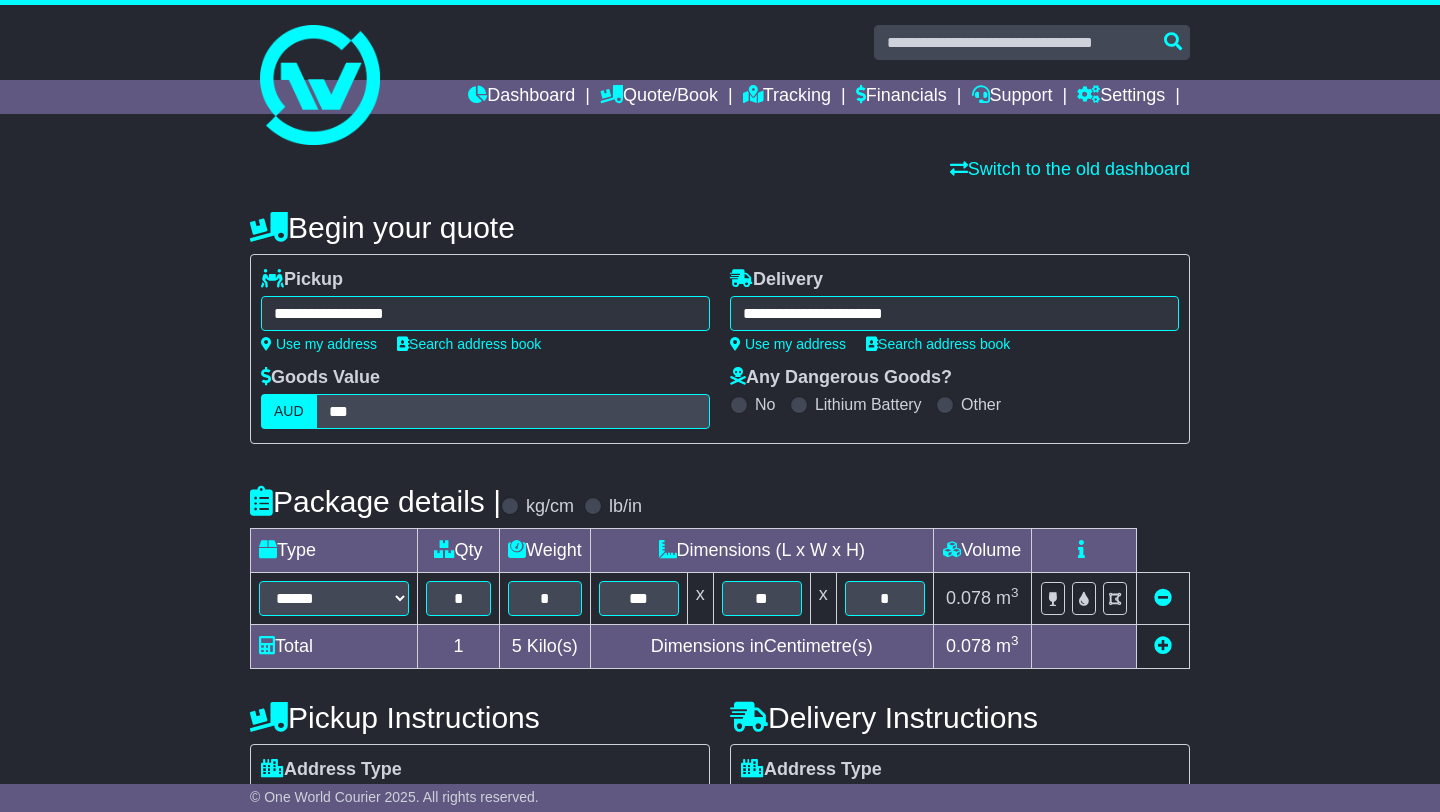 scroll, scrollTop: 464, scrollLeft: 0, axis: vertical 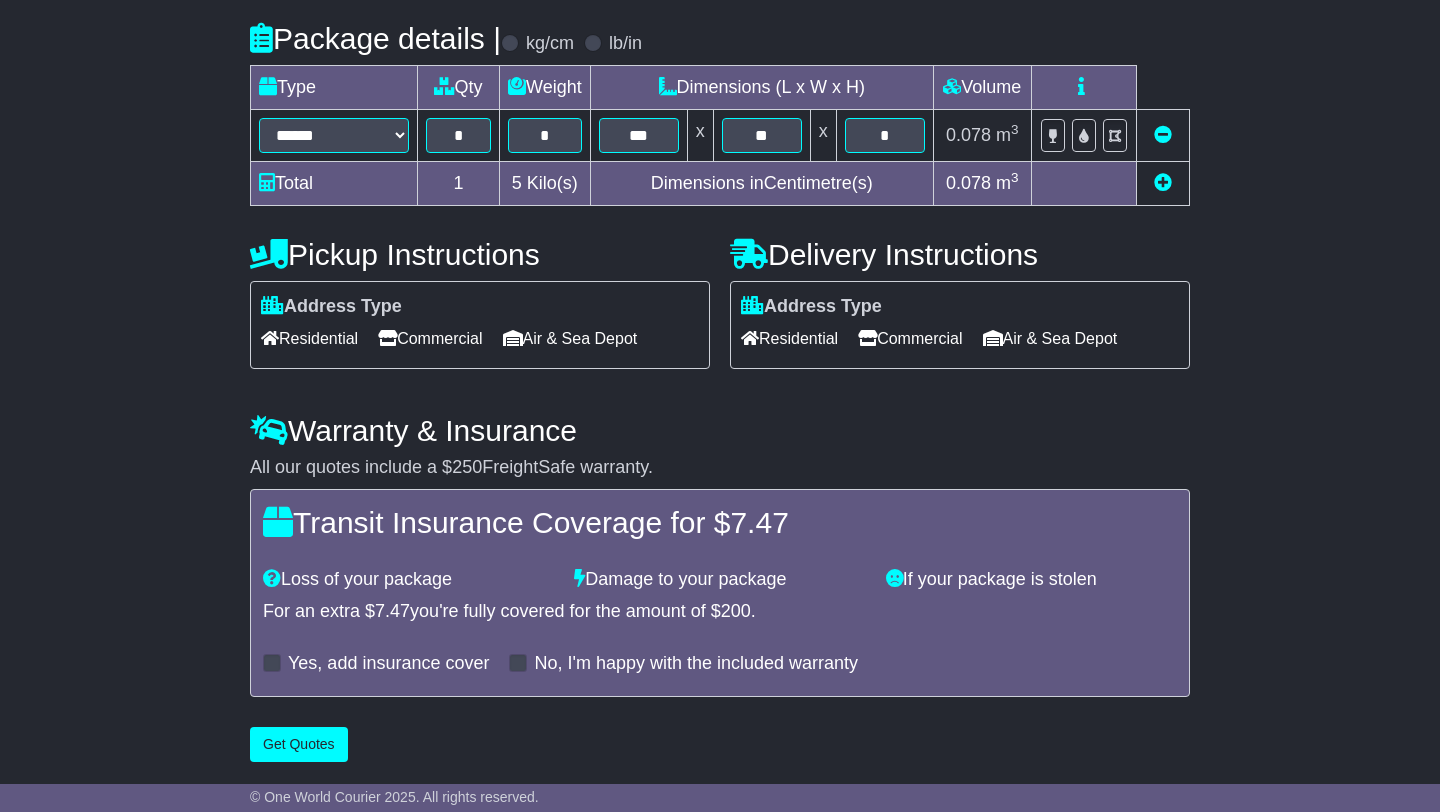 click at bounding box center [387, 338] 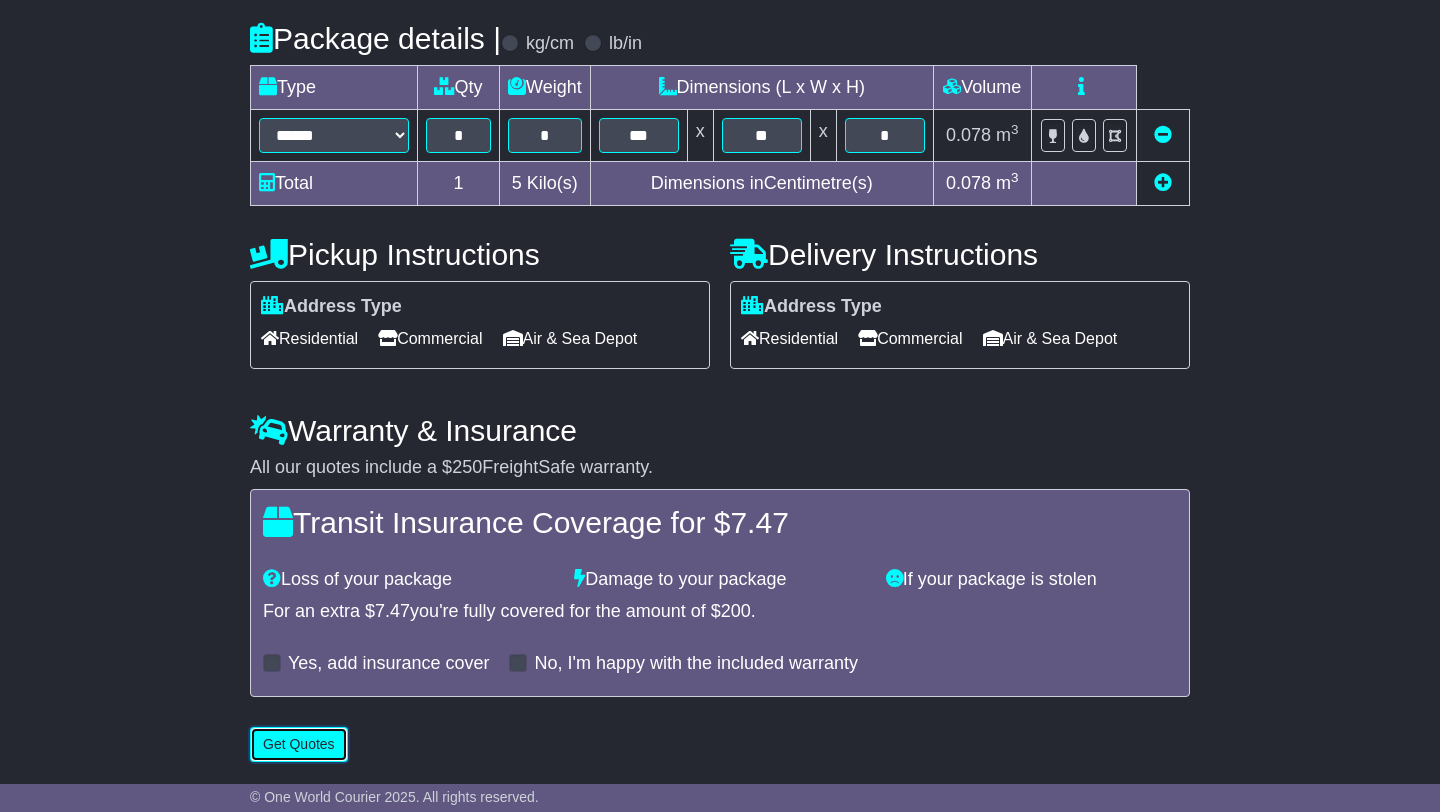 click on "Get Quotes" at bounding box center (299, 744) 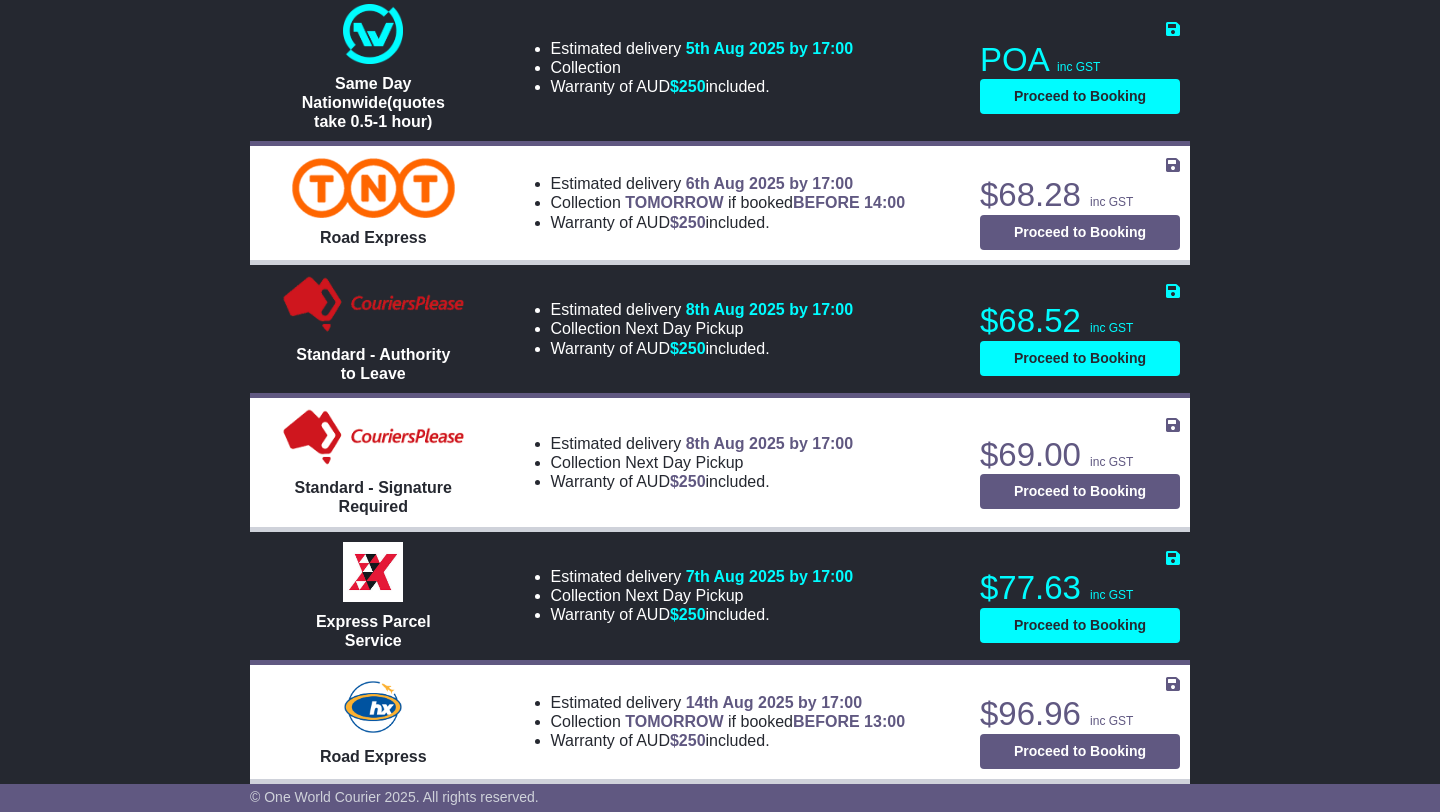 scroll, scrollTop: 0, scrollLeft: 0, axis: both 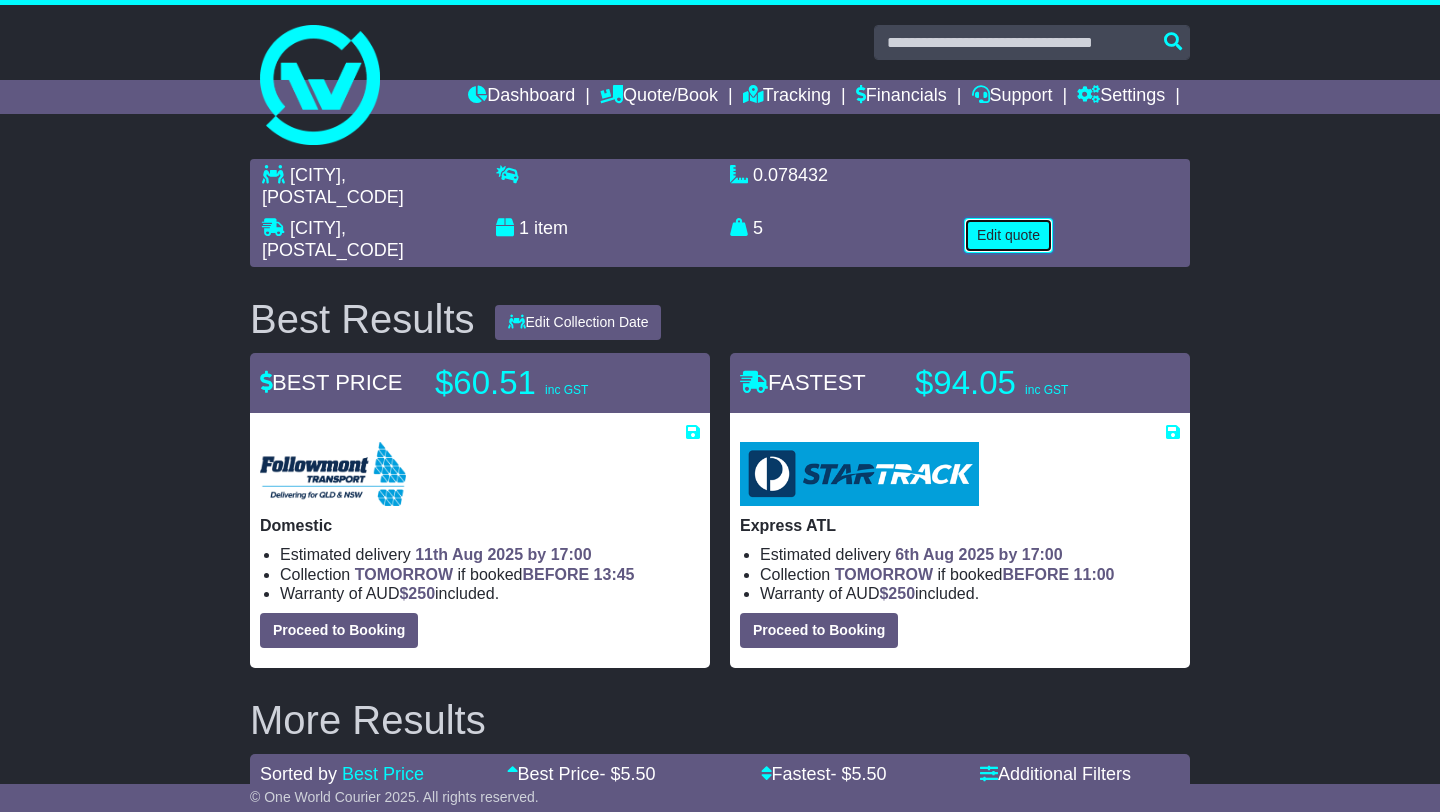 click on "Edit quote" at bounding box center (1008, 235) 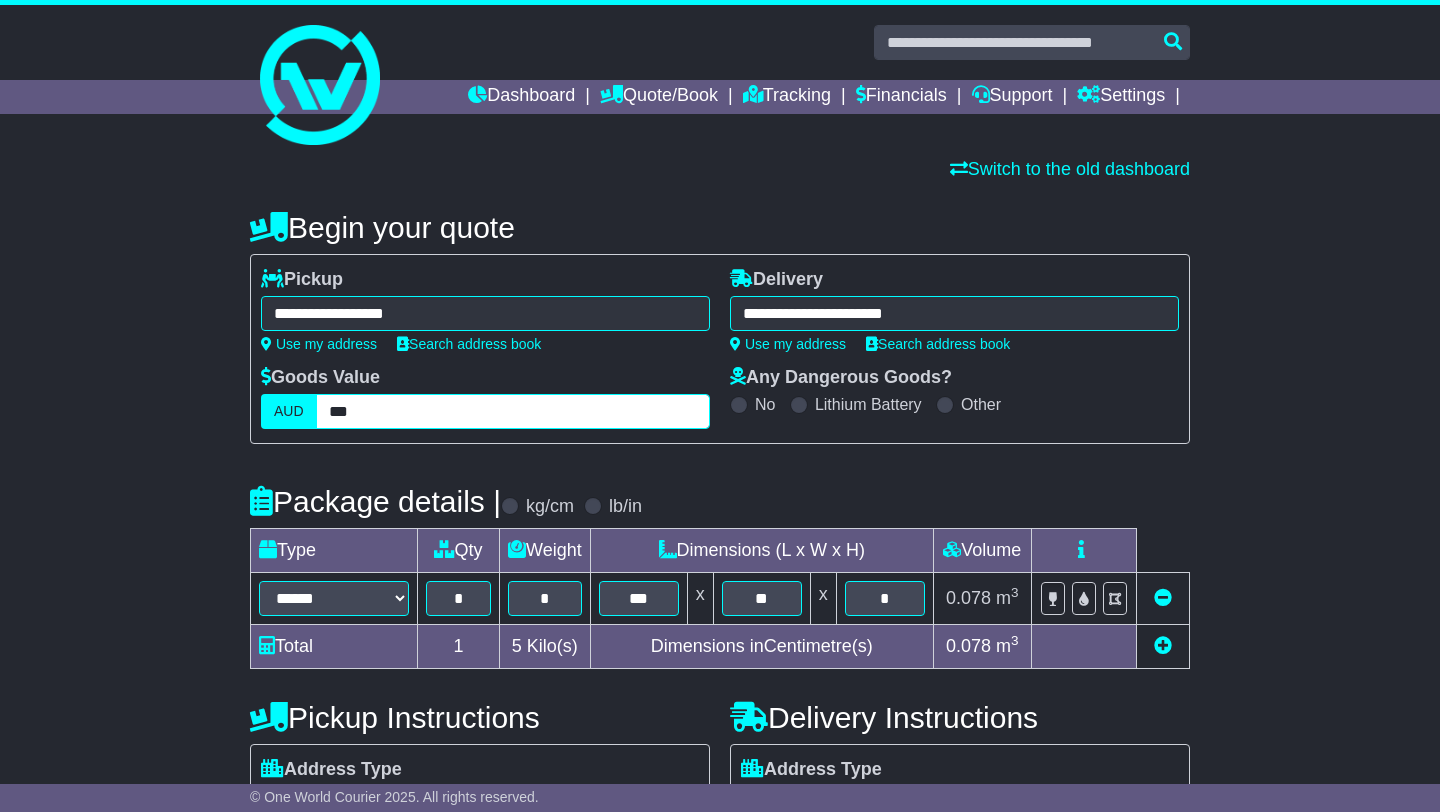 click on "***" at bounding box center (513, 411) 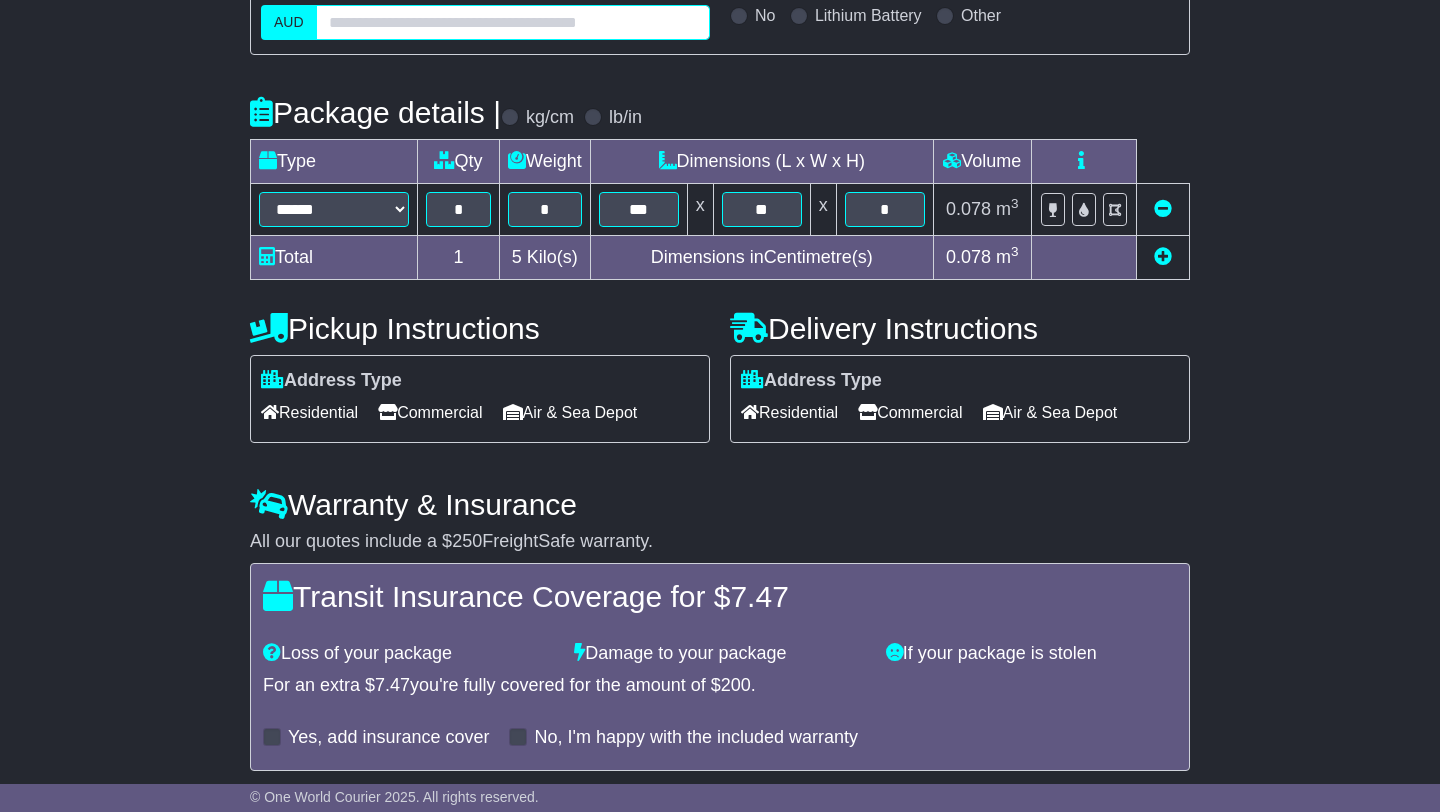 scroll, scrollTop: 466, scrollLeft: 0, axis: vertical 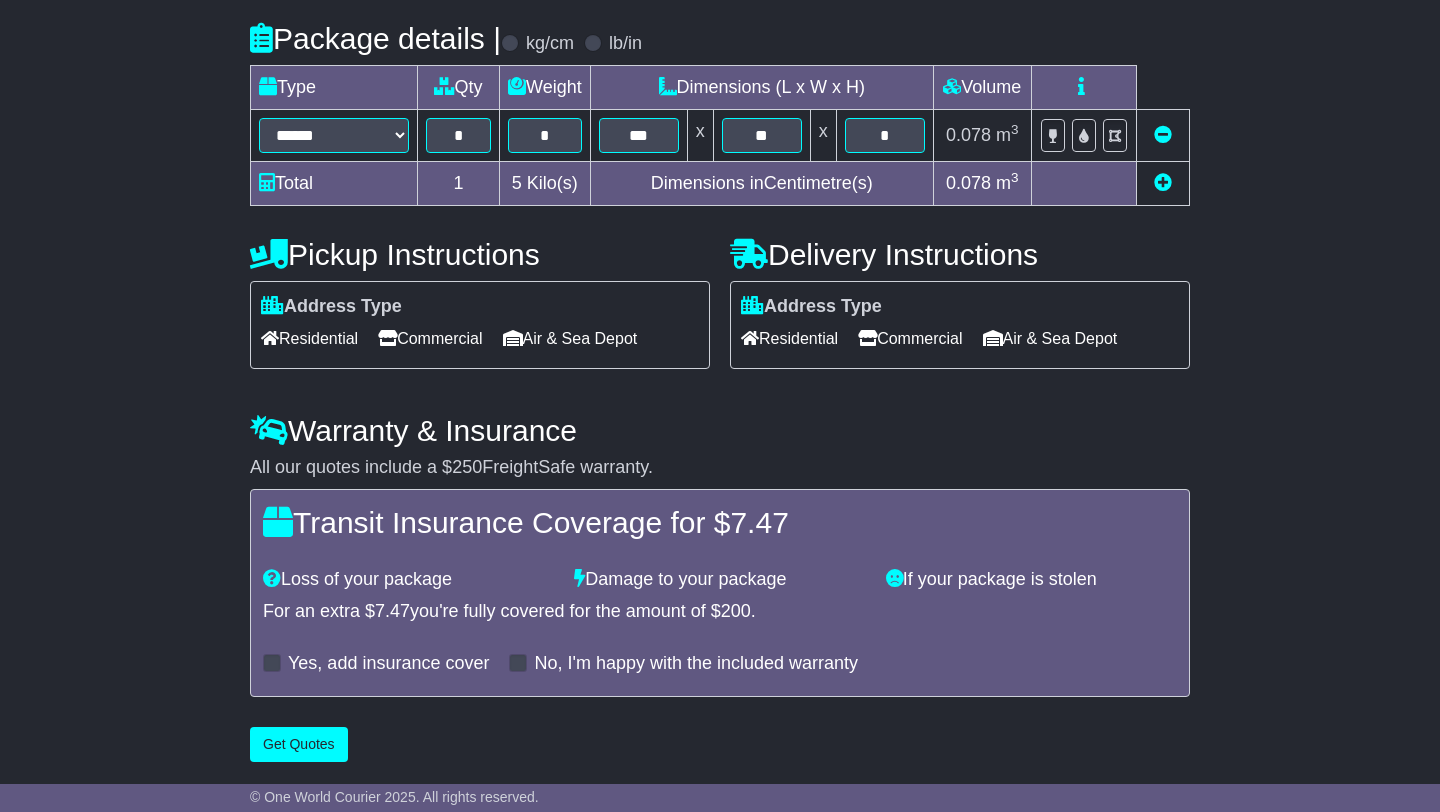 type 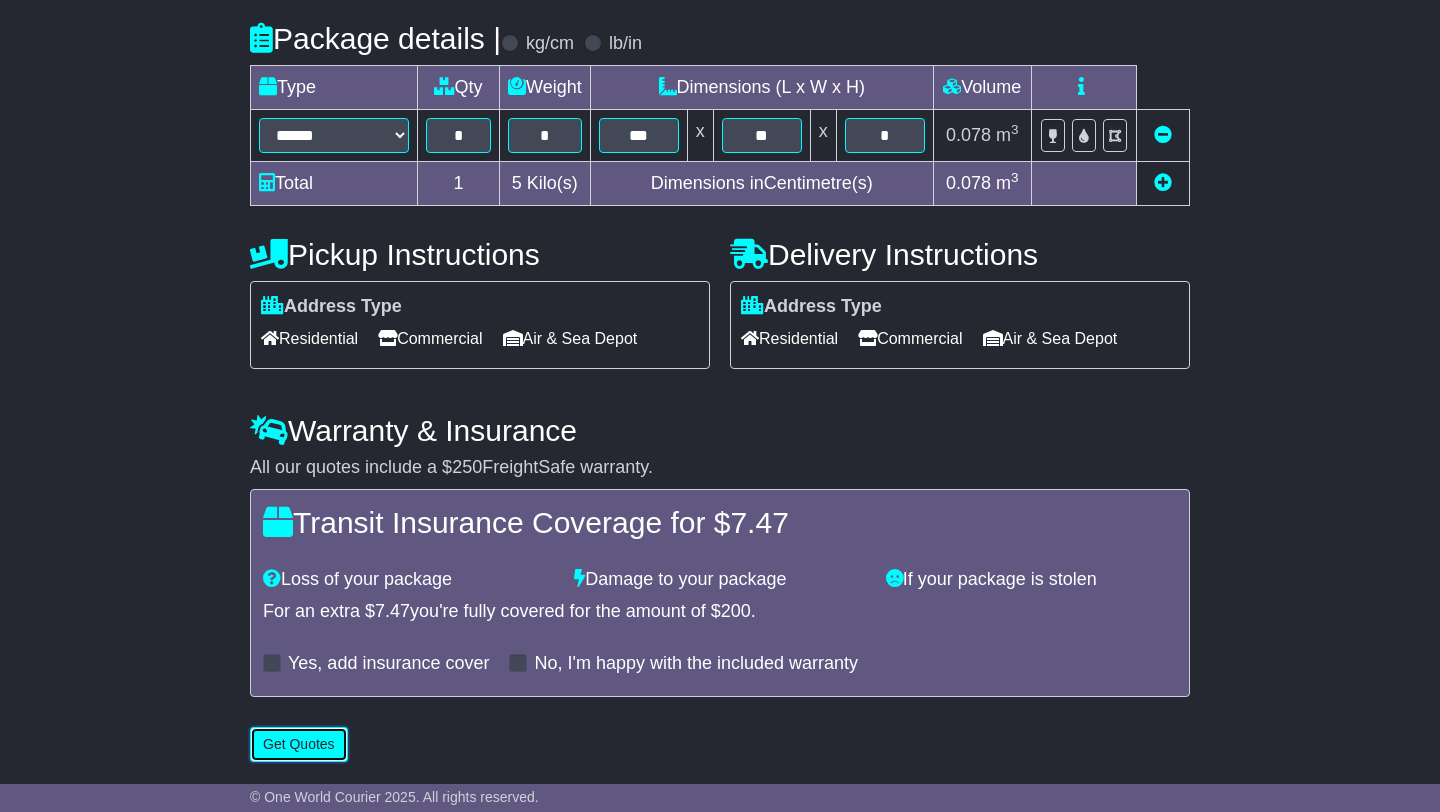 click on "Get Quotes" at bounding box center (299, 744) 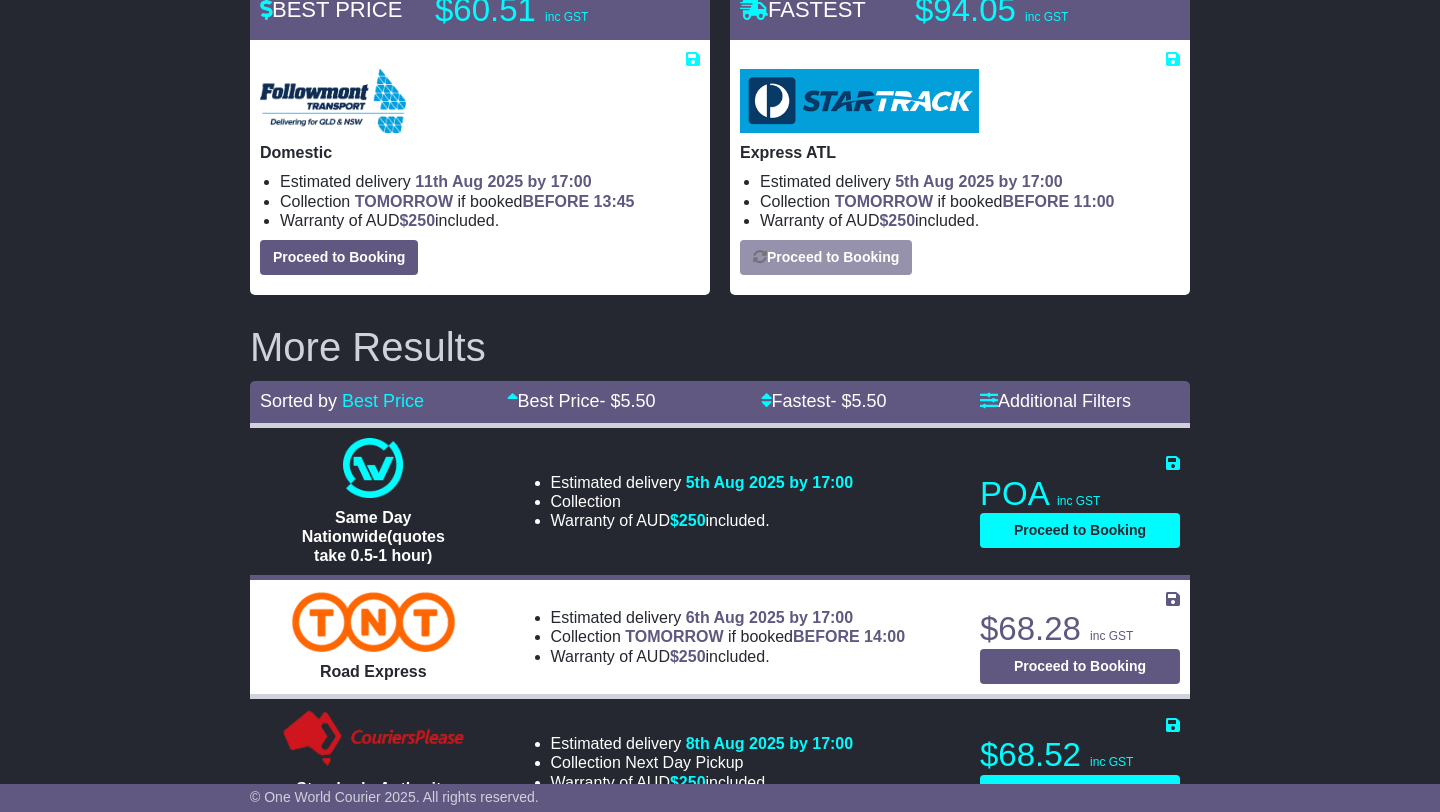 scroll, scrollTop: 0, scrollLeft: 0, axis: both 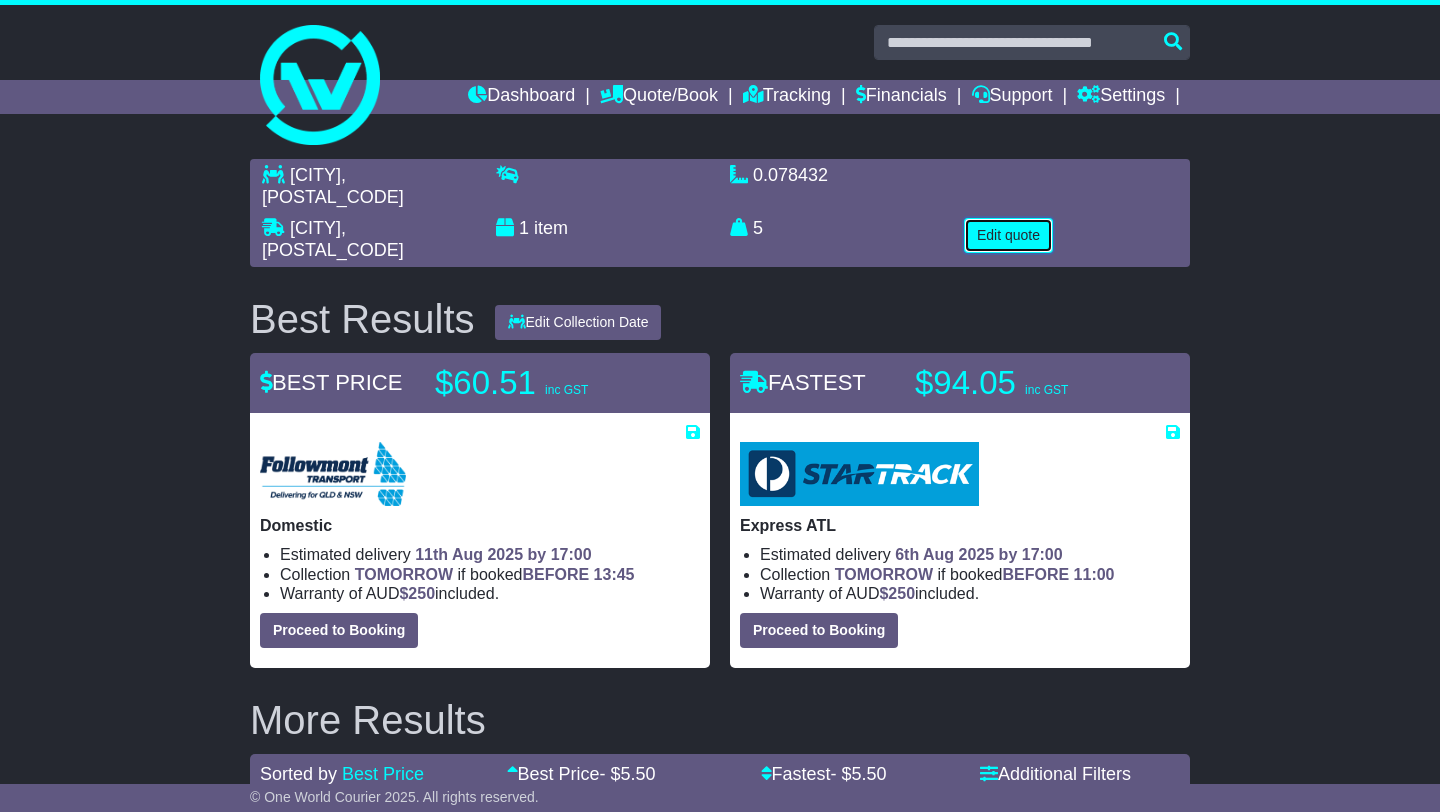 click on "Edit quote" at bounding box center (1008, 235) 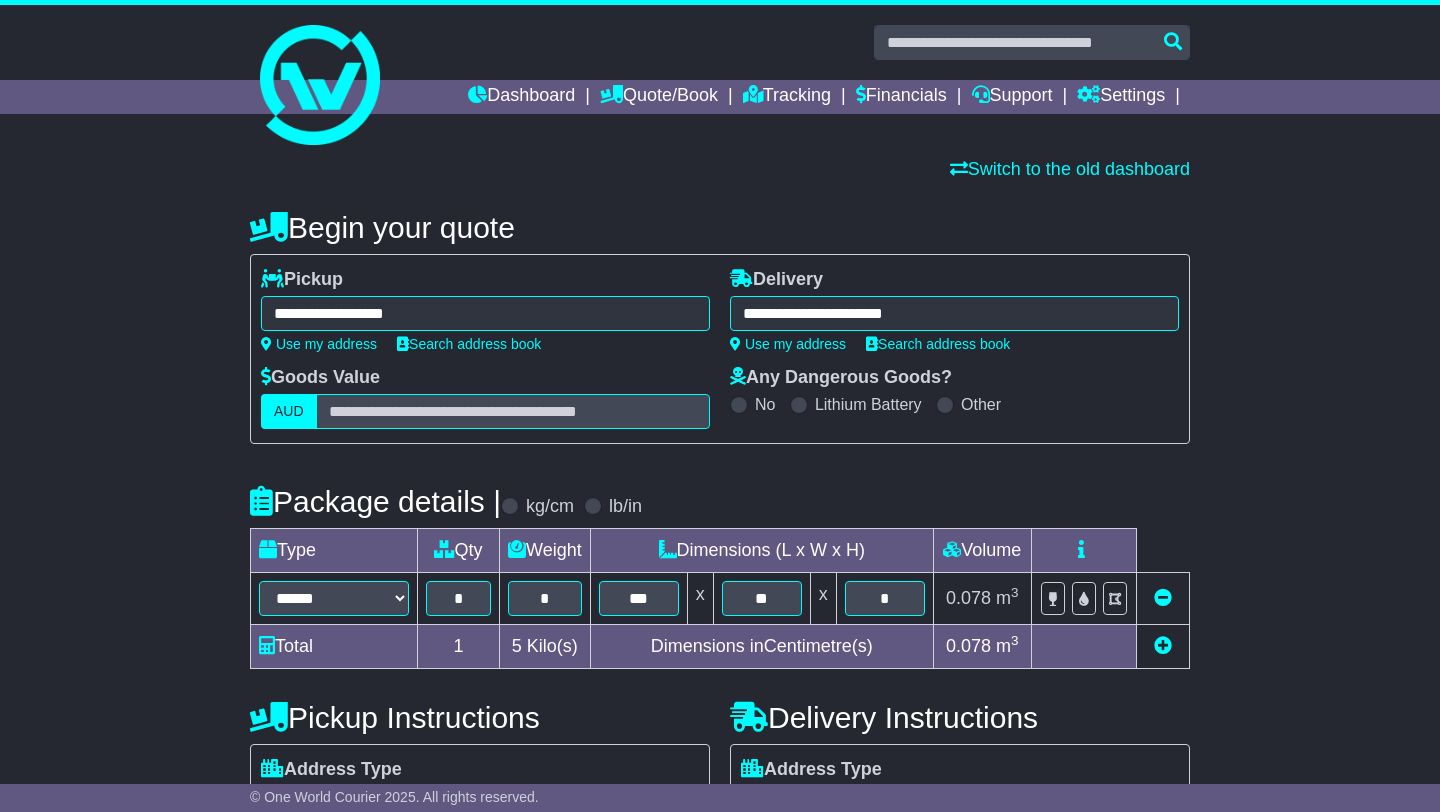 click on "**********" at bounding box center [485, 313] 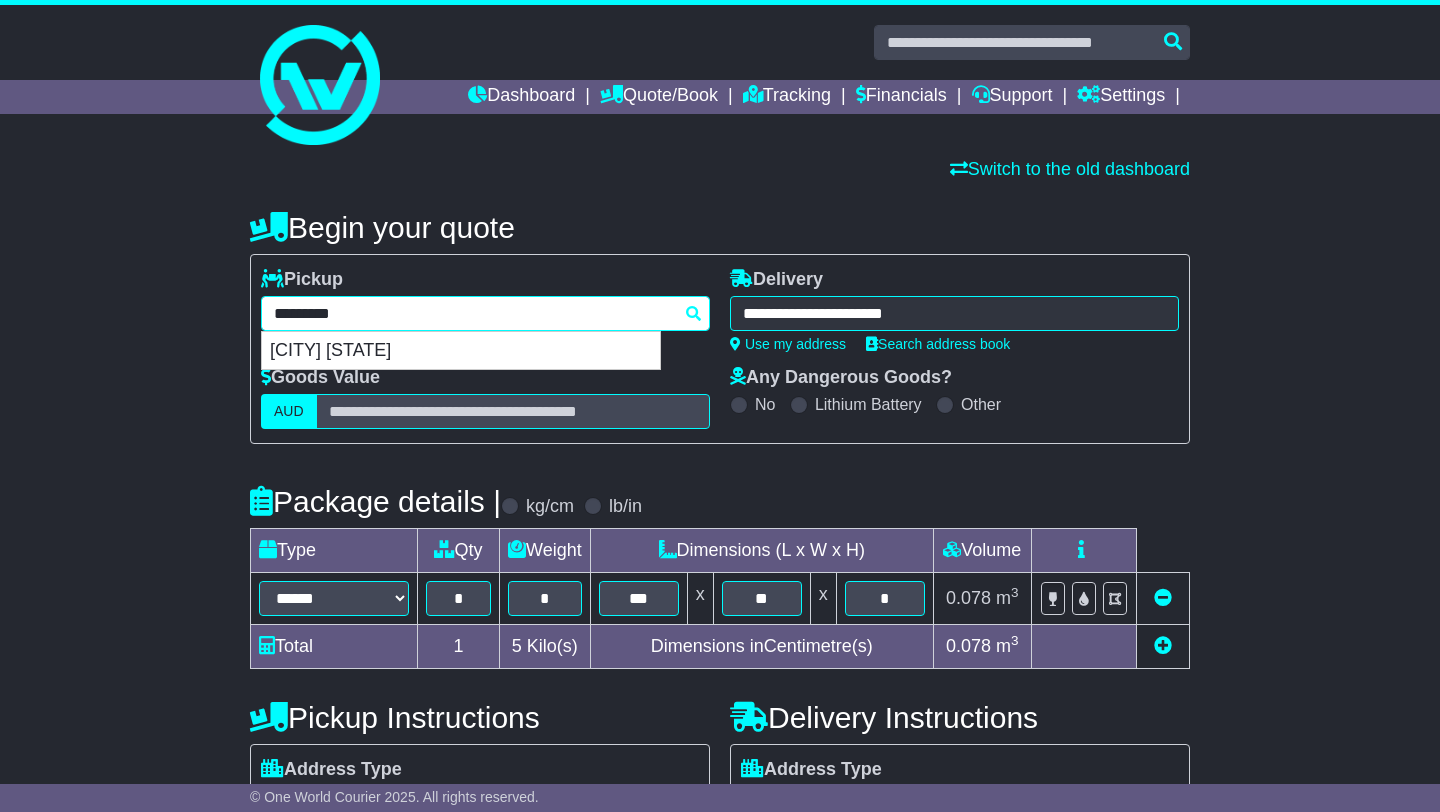 click on "*********" at bounding box center (485, 313) 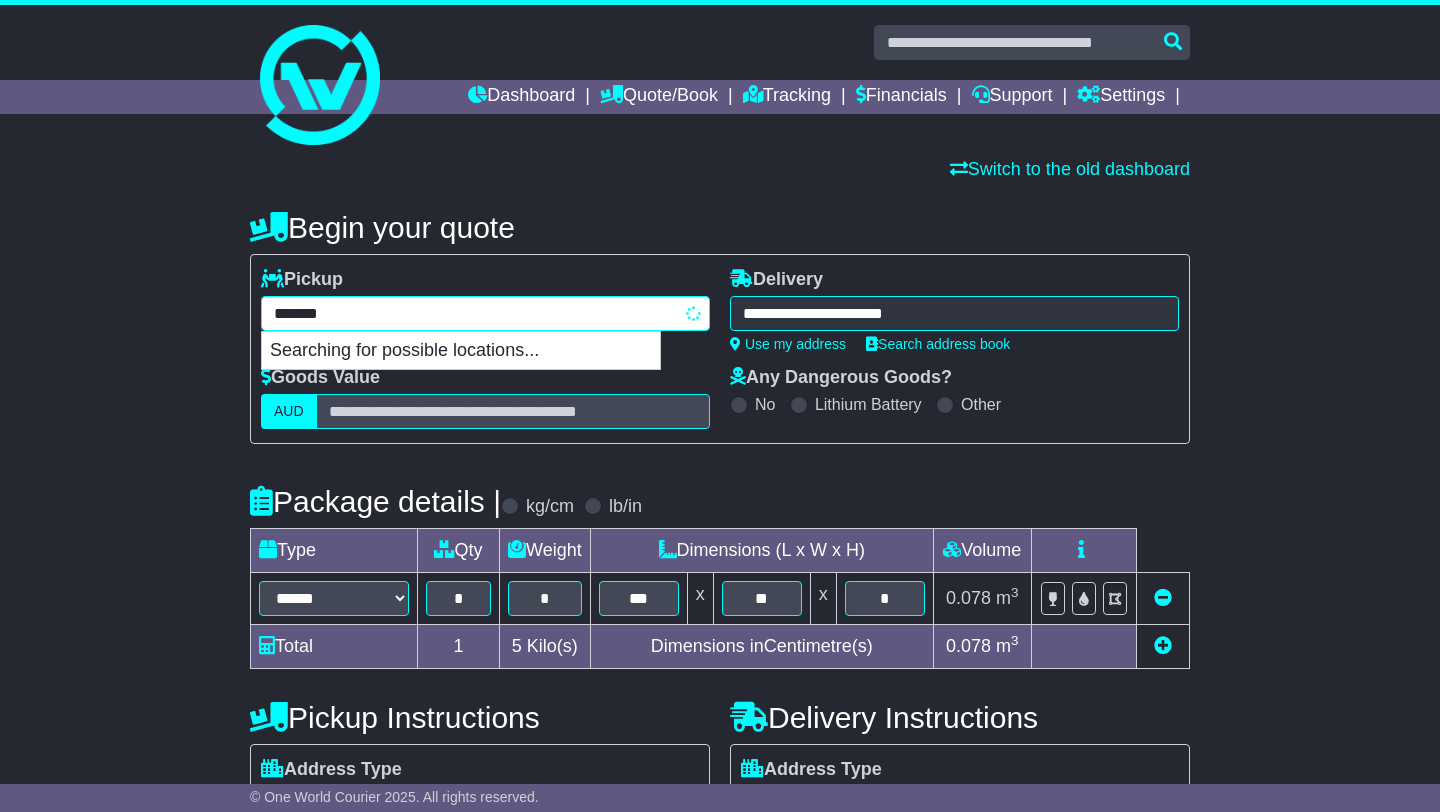 type on "********" 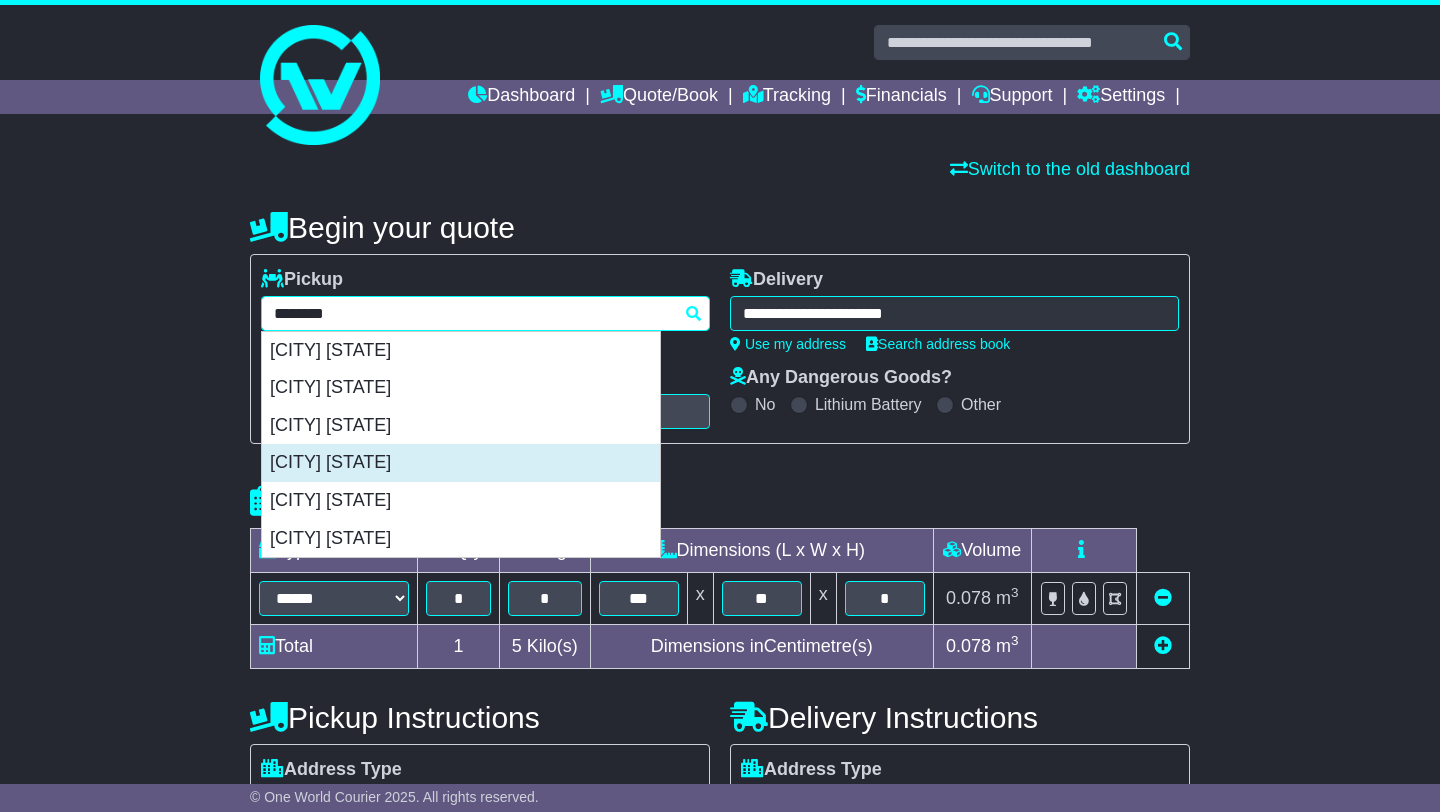 click on "WAVERLEY 2024" at bounding box center (461, 463) 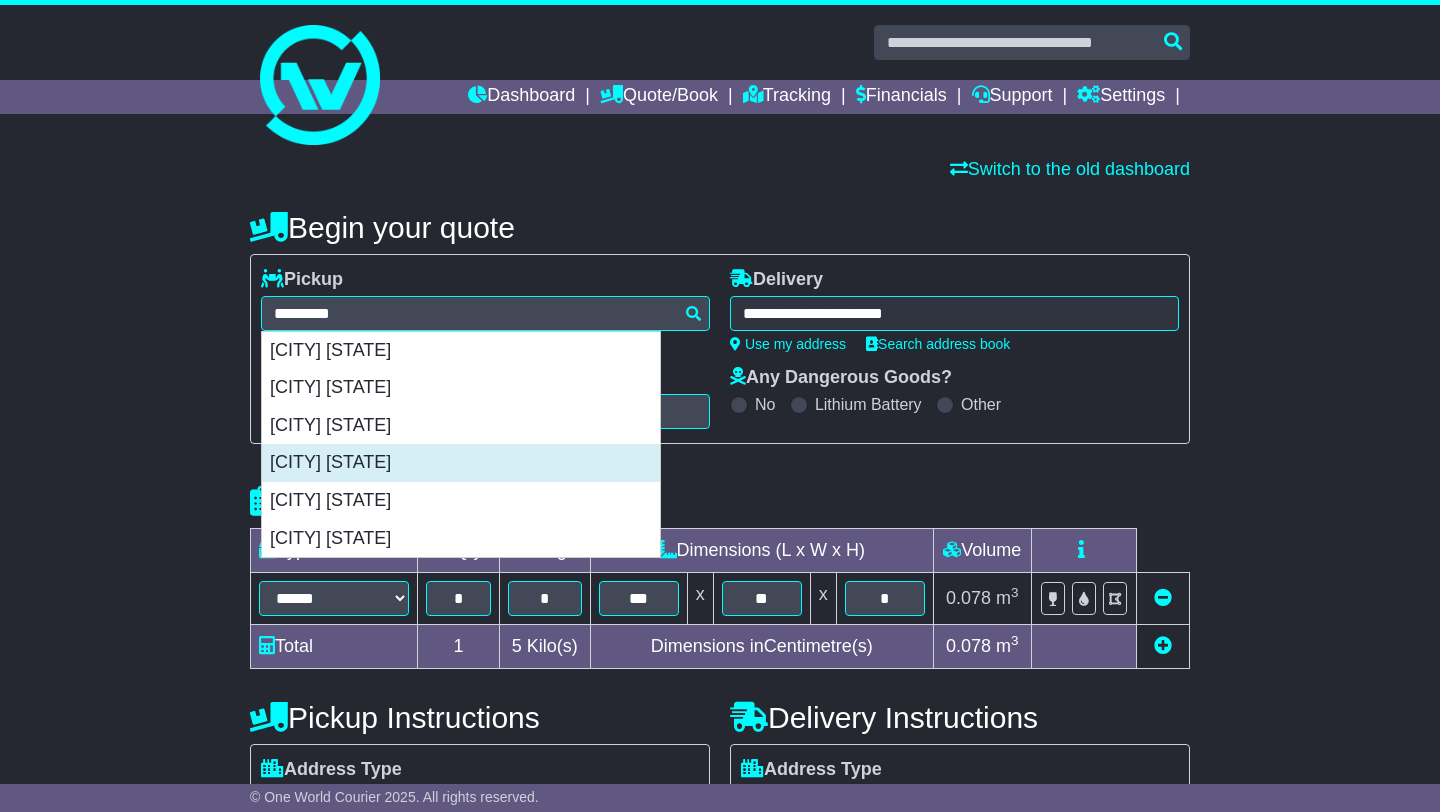 type on "**********" 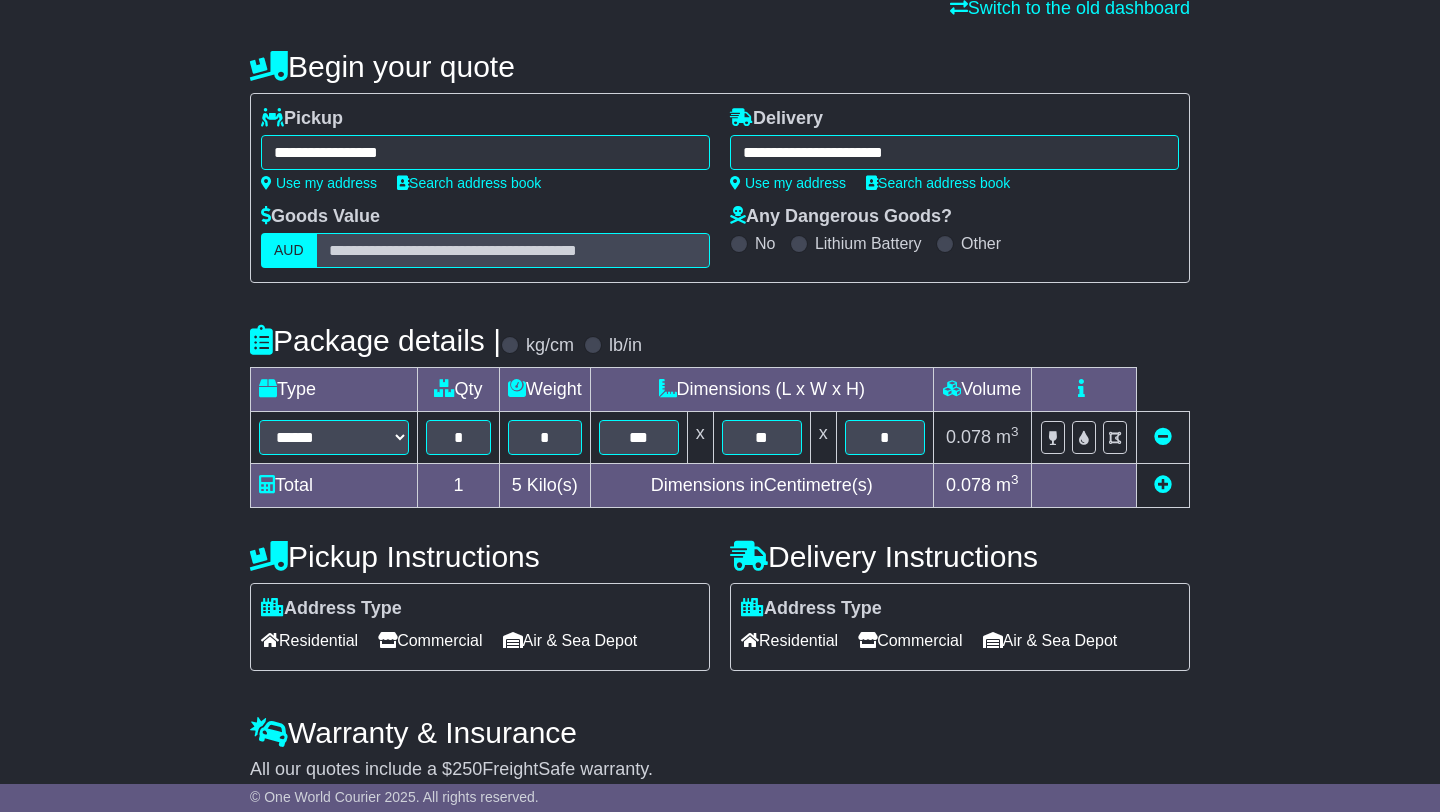 scroll, scrollTop: 247, scrollLeft: 0, axis: vertical 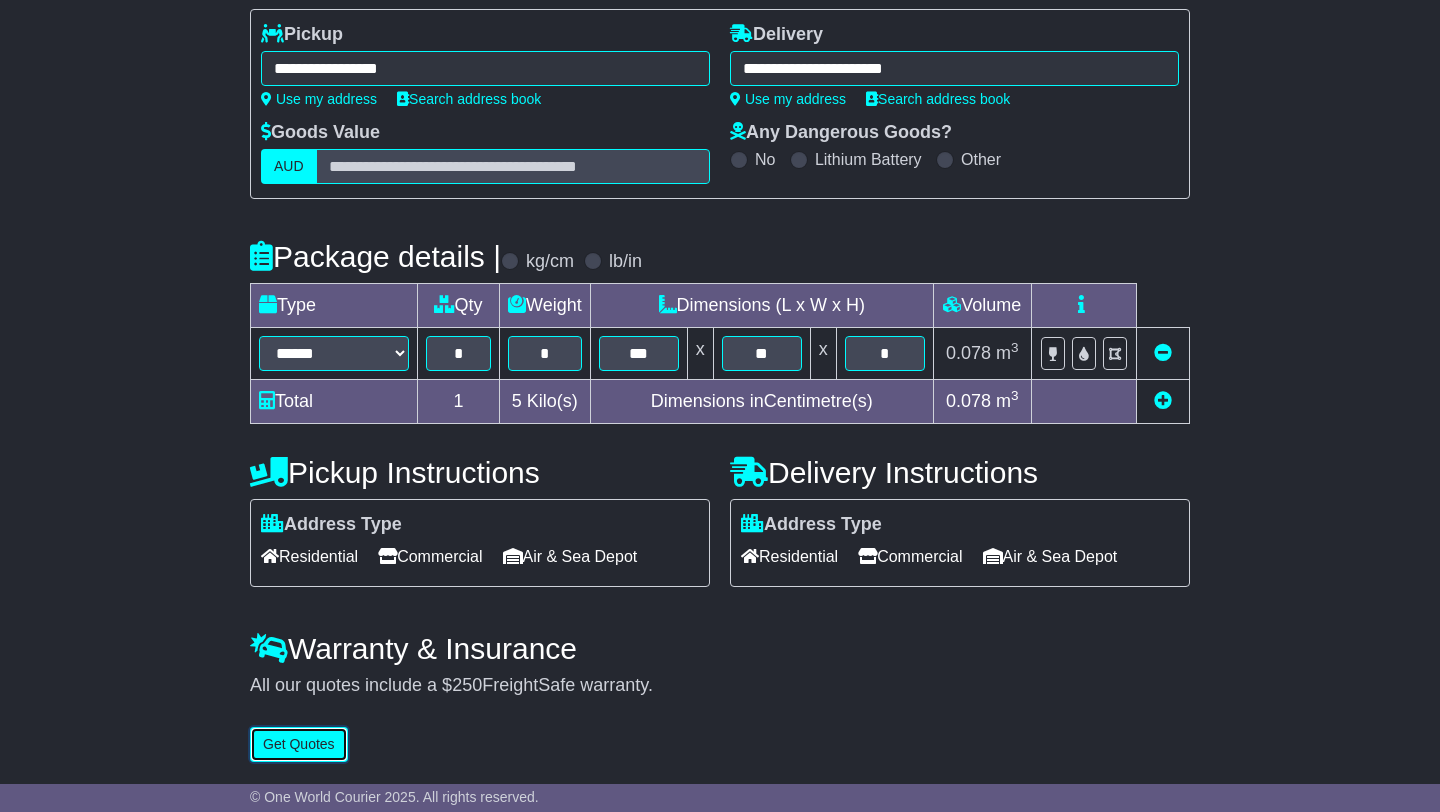 click on "Get Quotes" at bounding box center (299, 744) 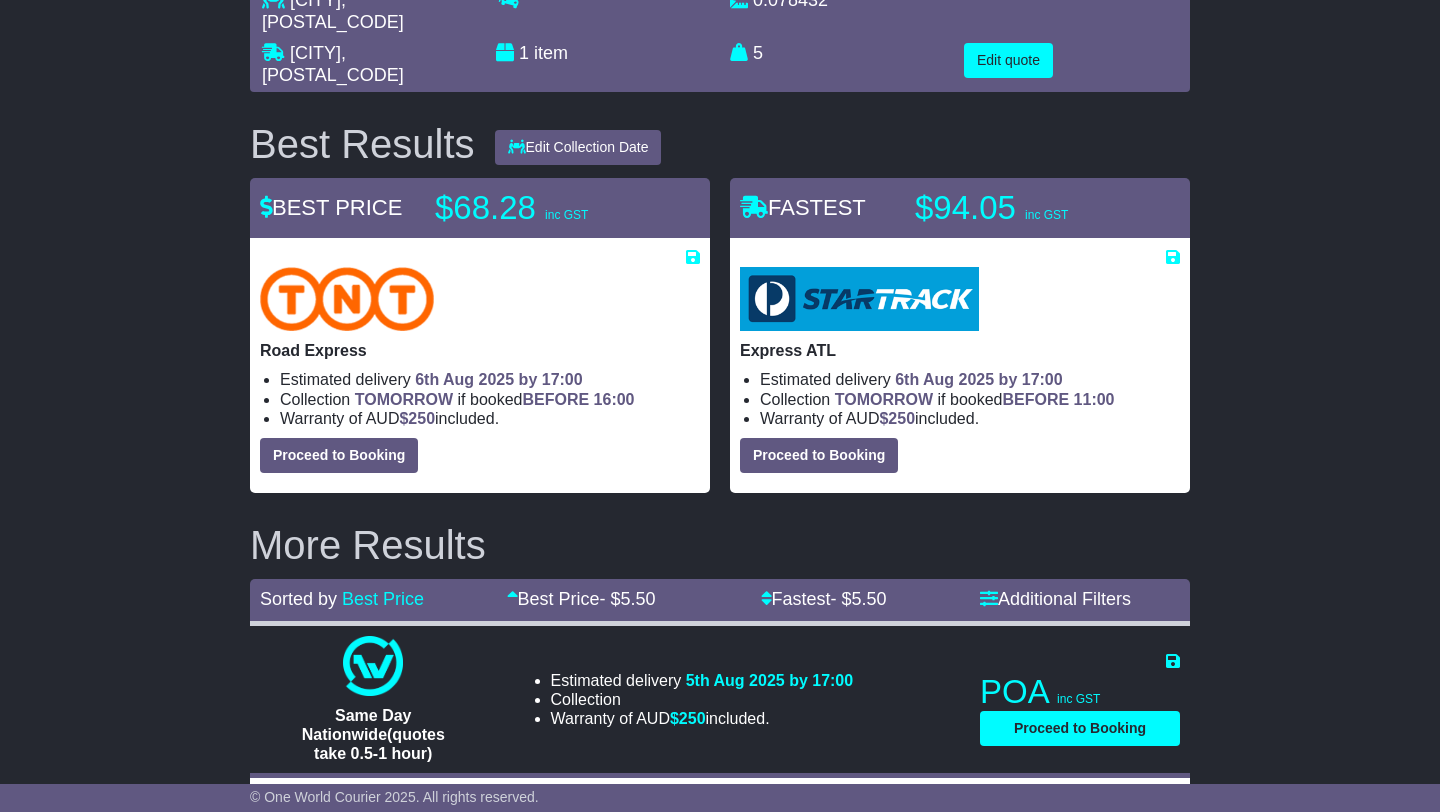 scroll, scrollTop: 0, scrollLeft: 0, axis: both 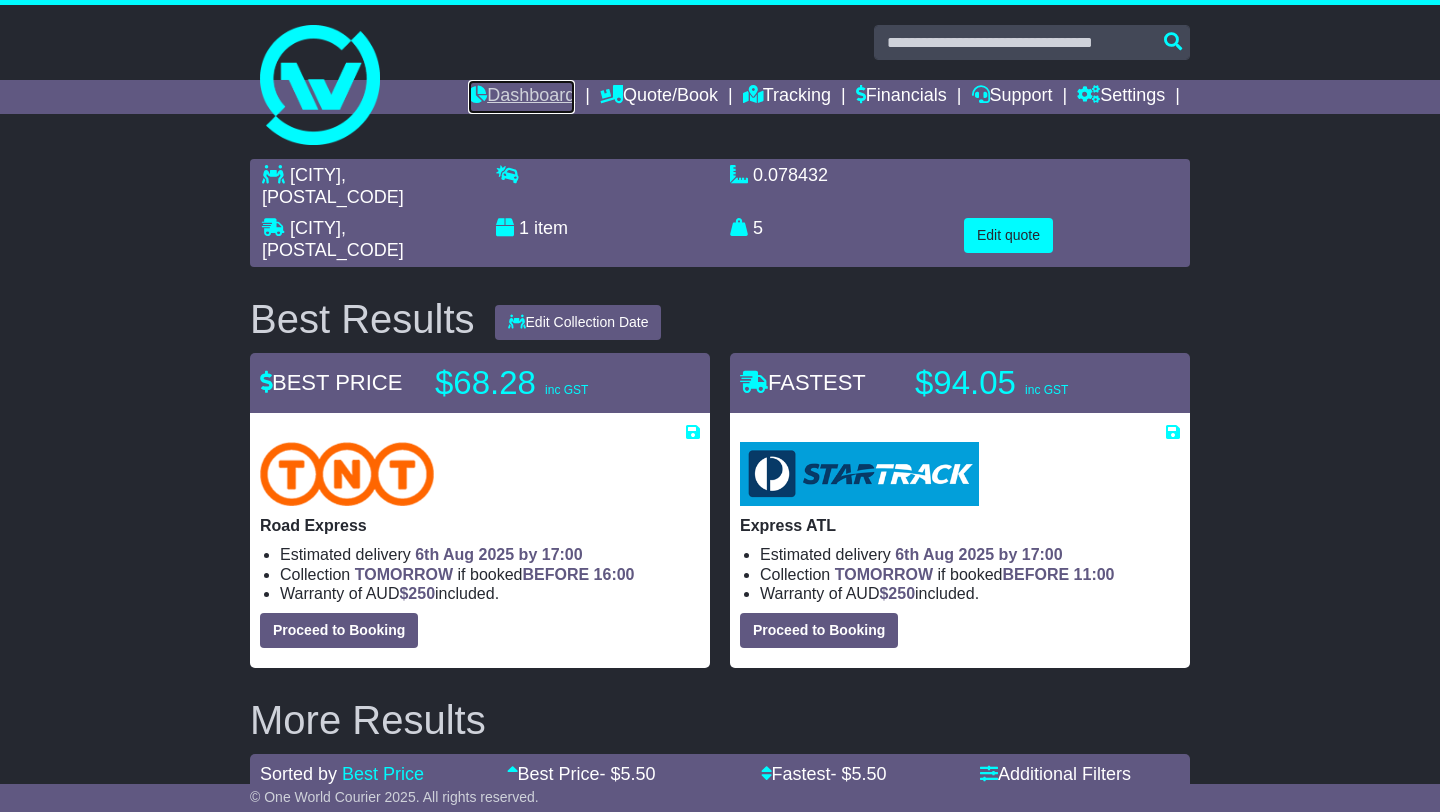 click on "Dashboard" at bounding box center (521, 97) 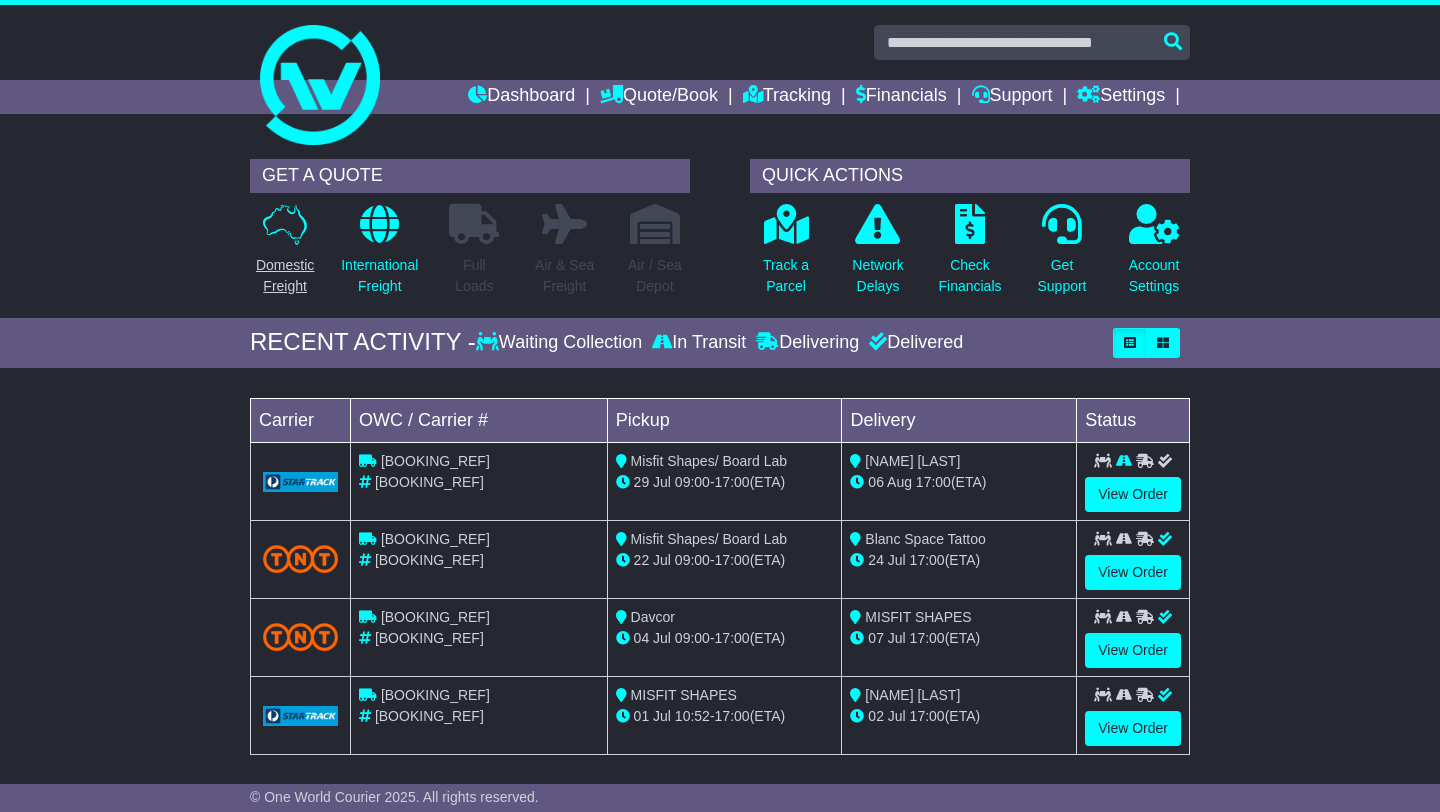 scroll, scrollTop: 0, scrollLeft: 0, axis: both 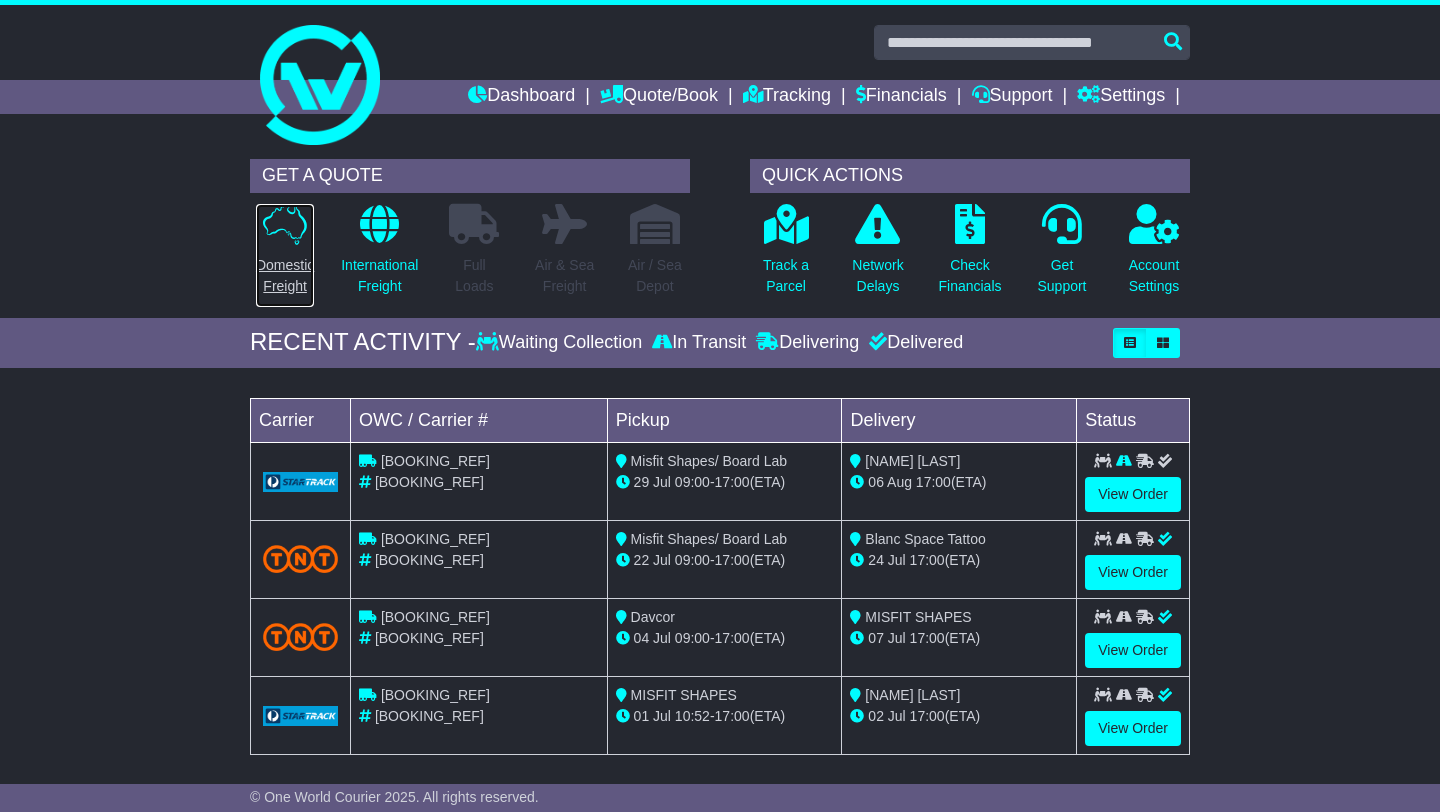 click on "Domestic Freight" at bounding box center (285, 276) 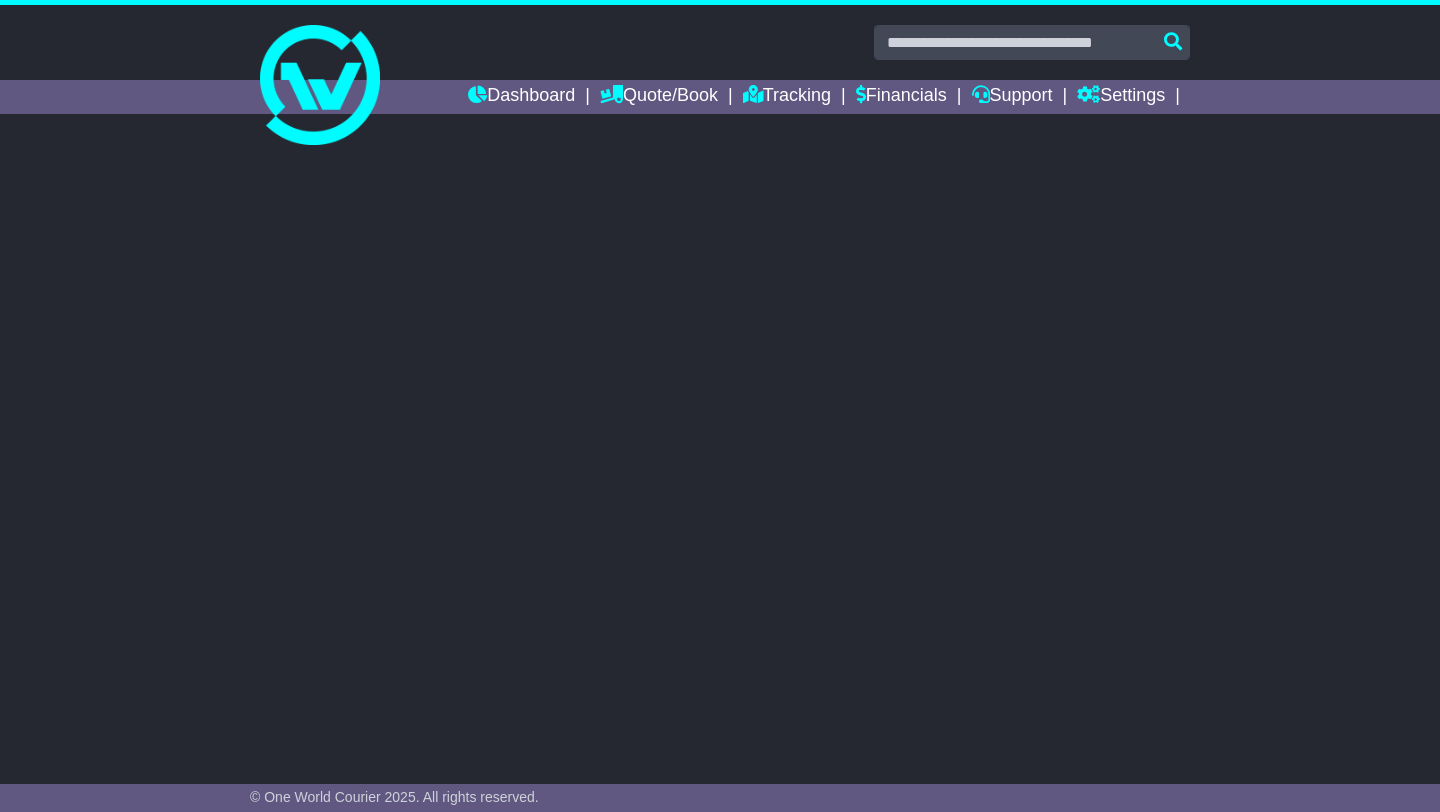 scroll, scrollTop: 0, scrollLeft: 0, axis: both 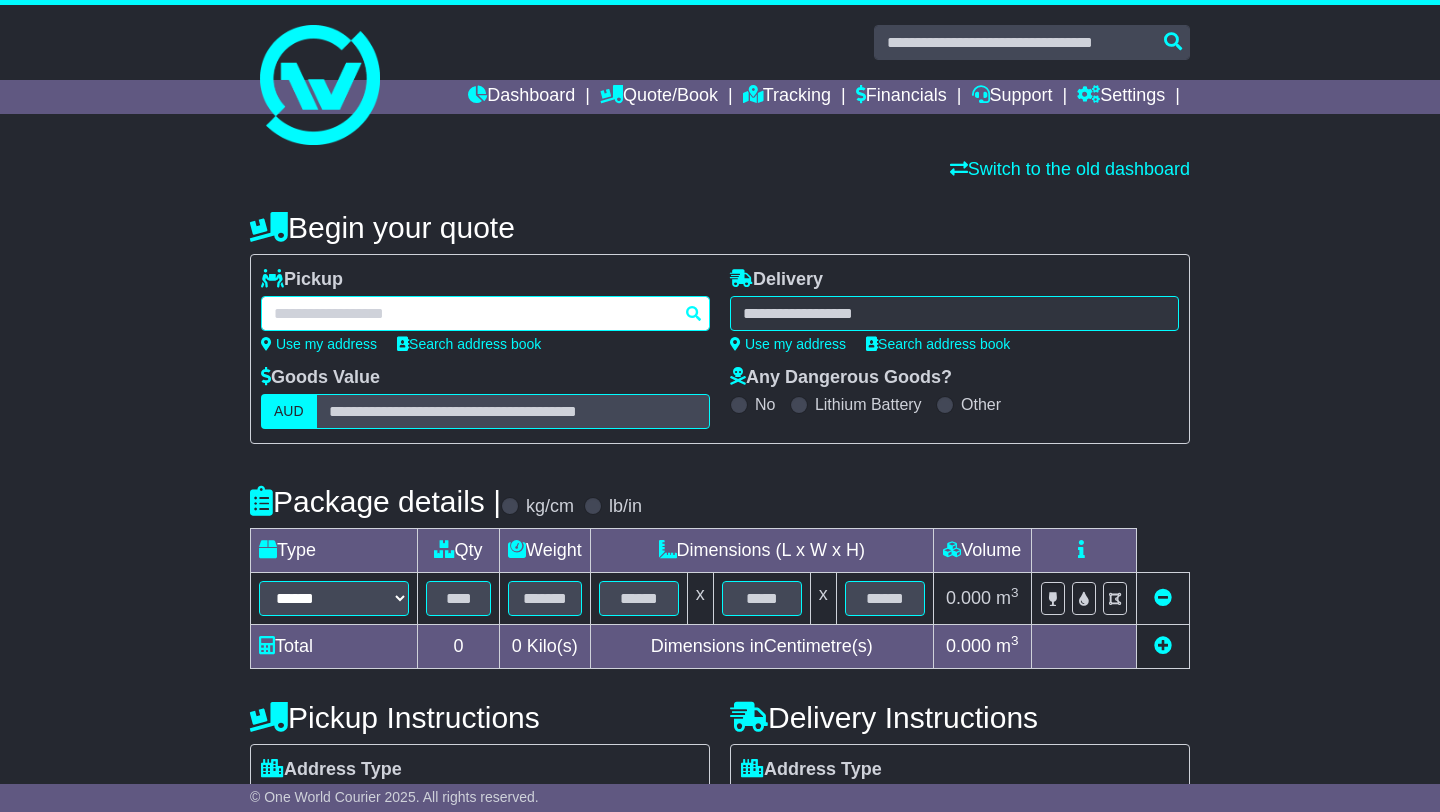 click at bounding box center (485, 313) 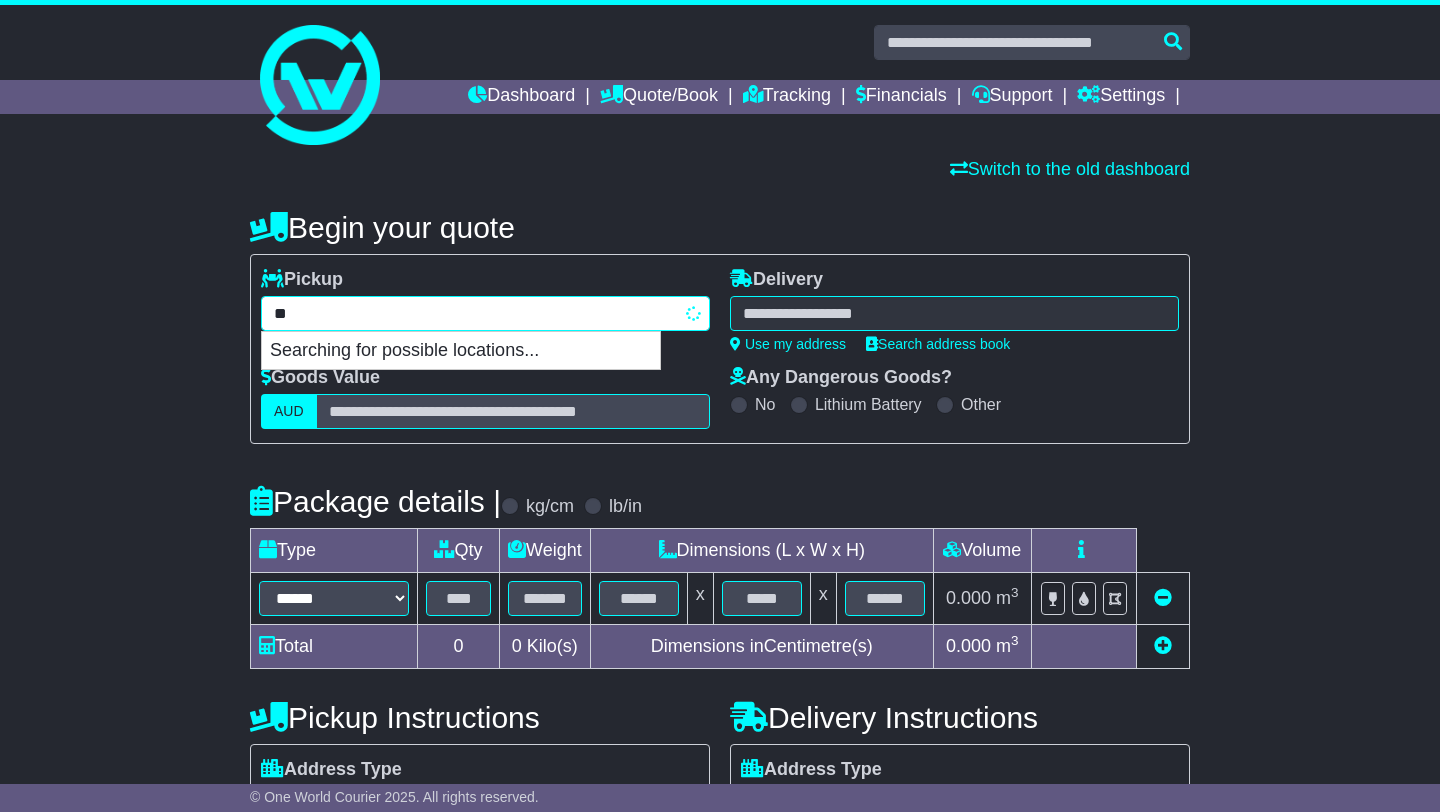 type on "*" 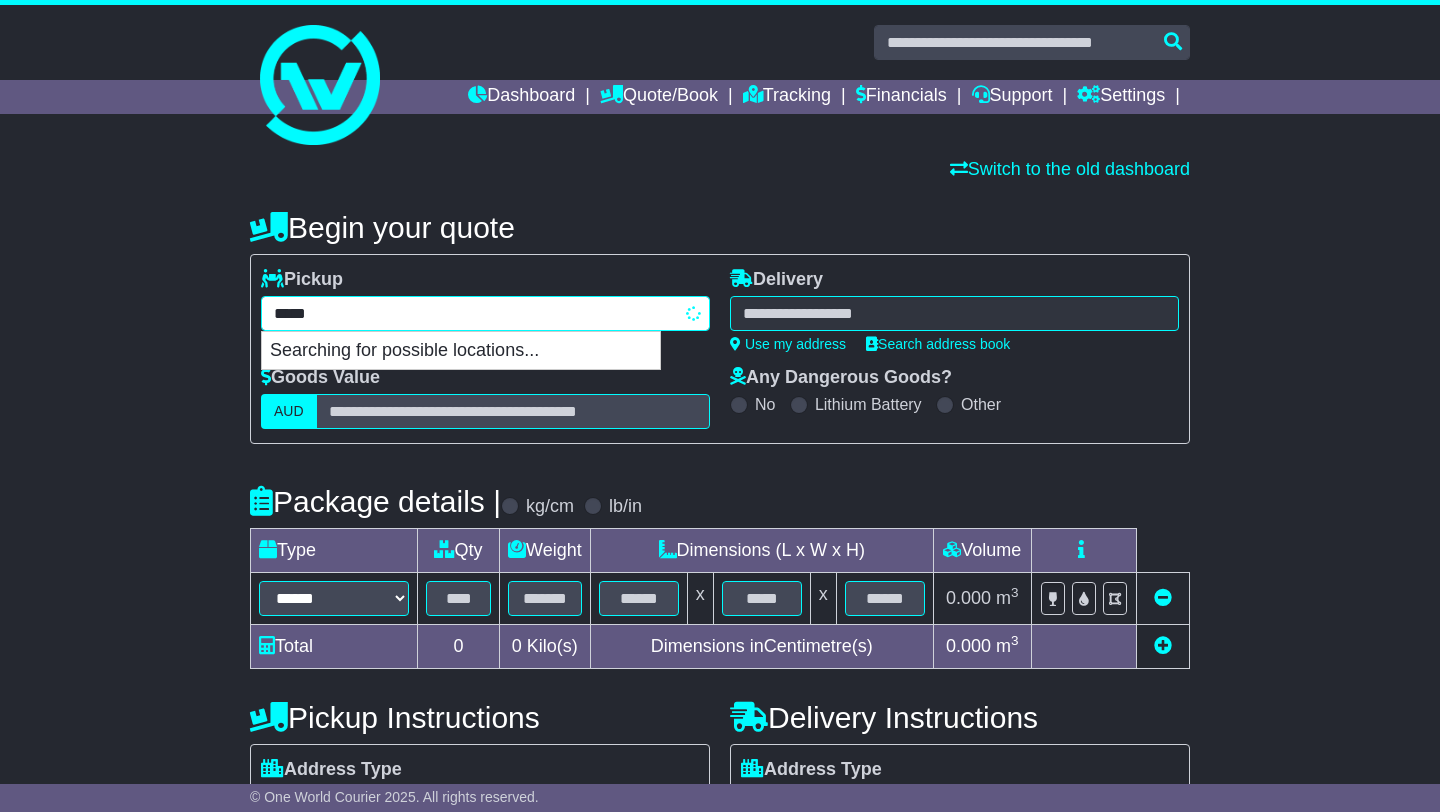 type on "******" 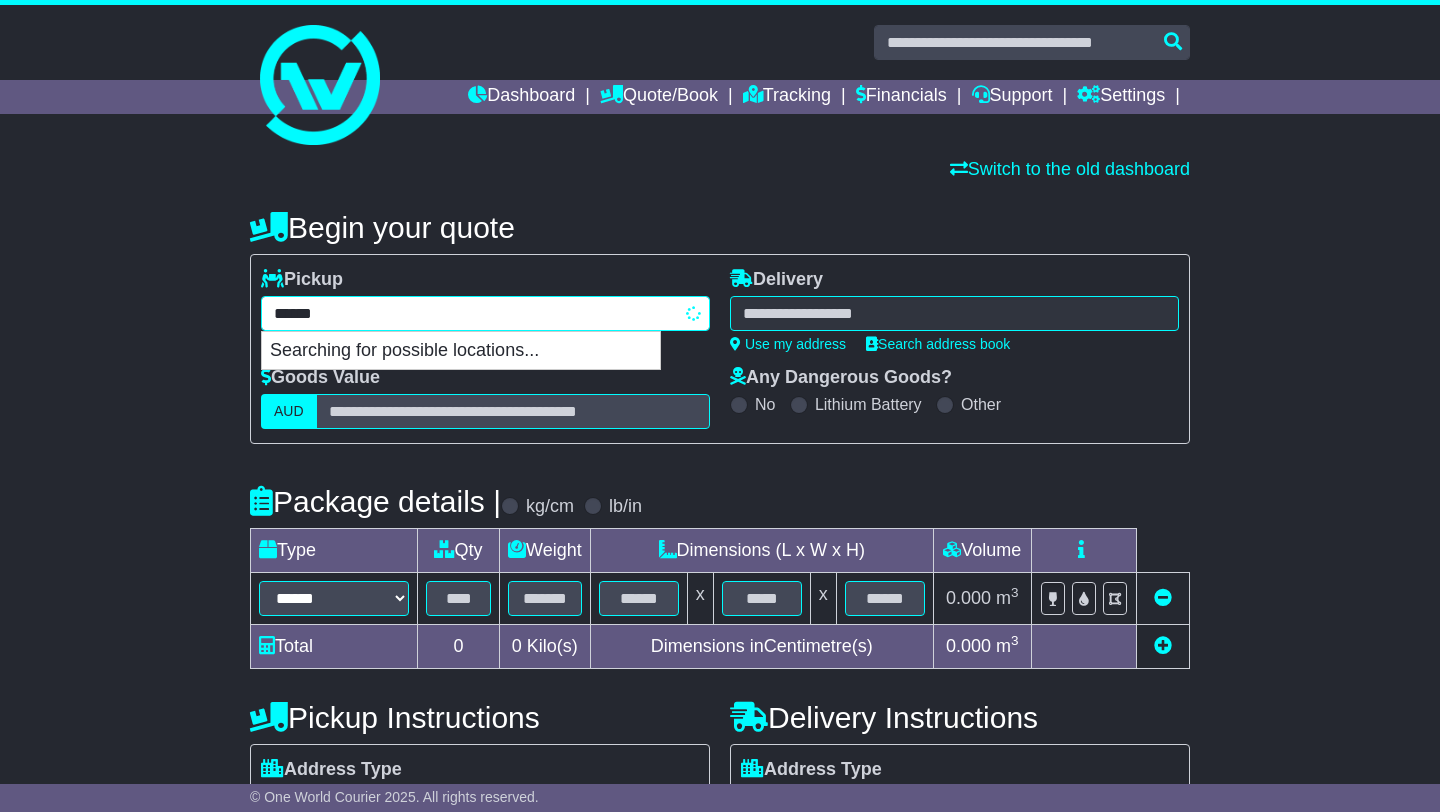 type on "*********" 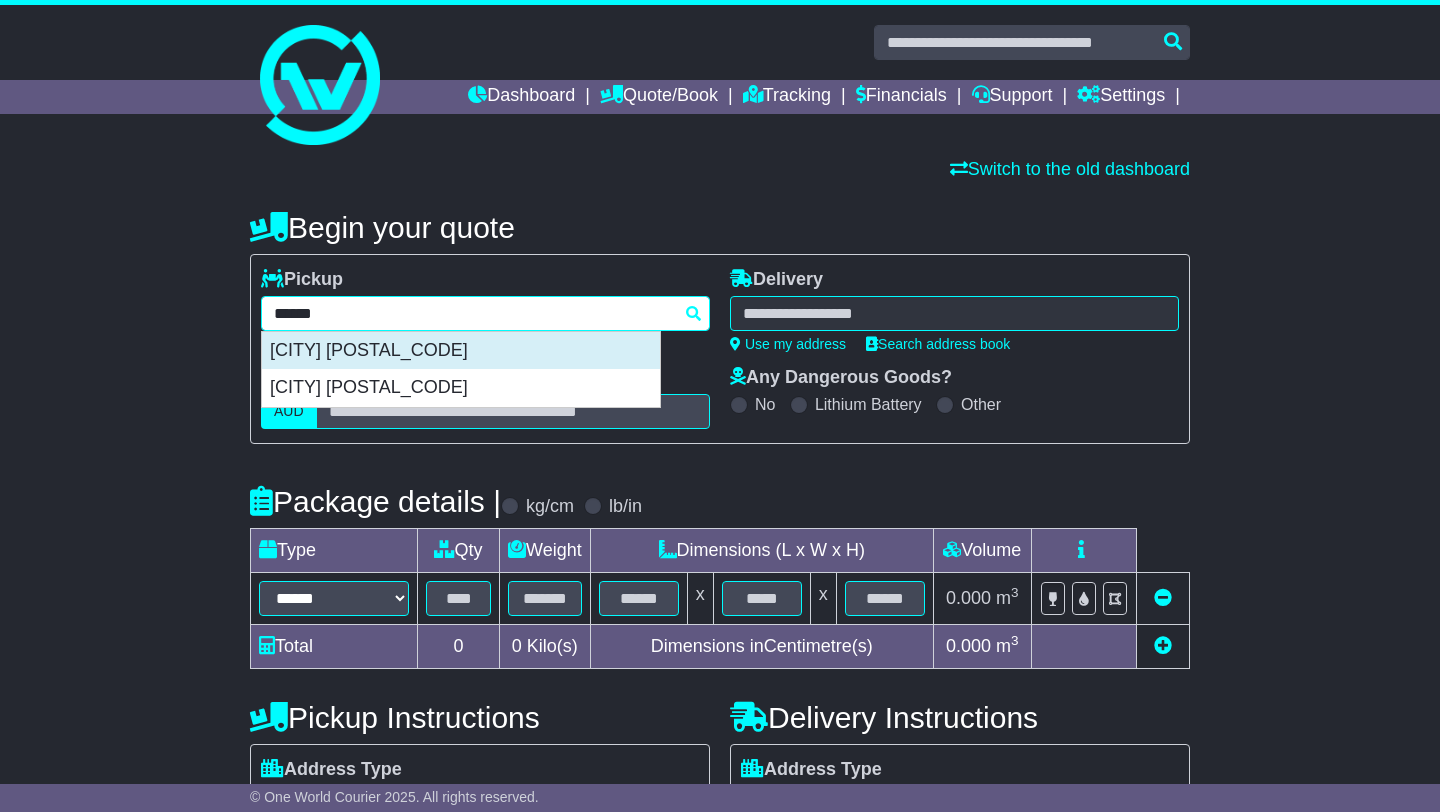 click on "[CITY] [POSTAL_CODE]" at bounding box center [461, 351] 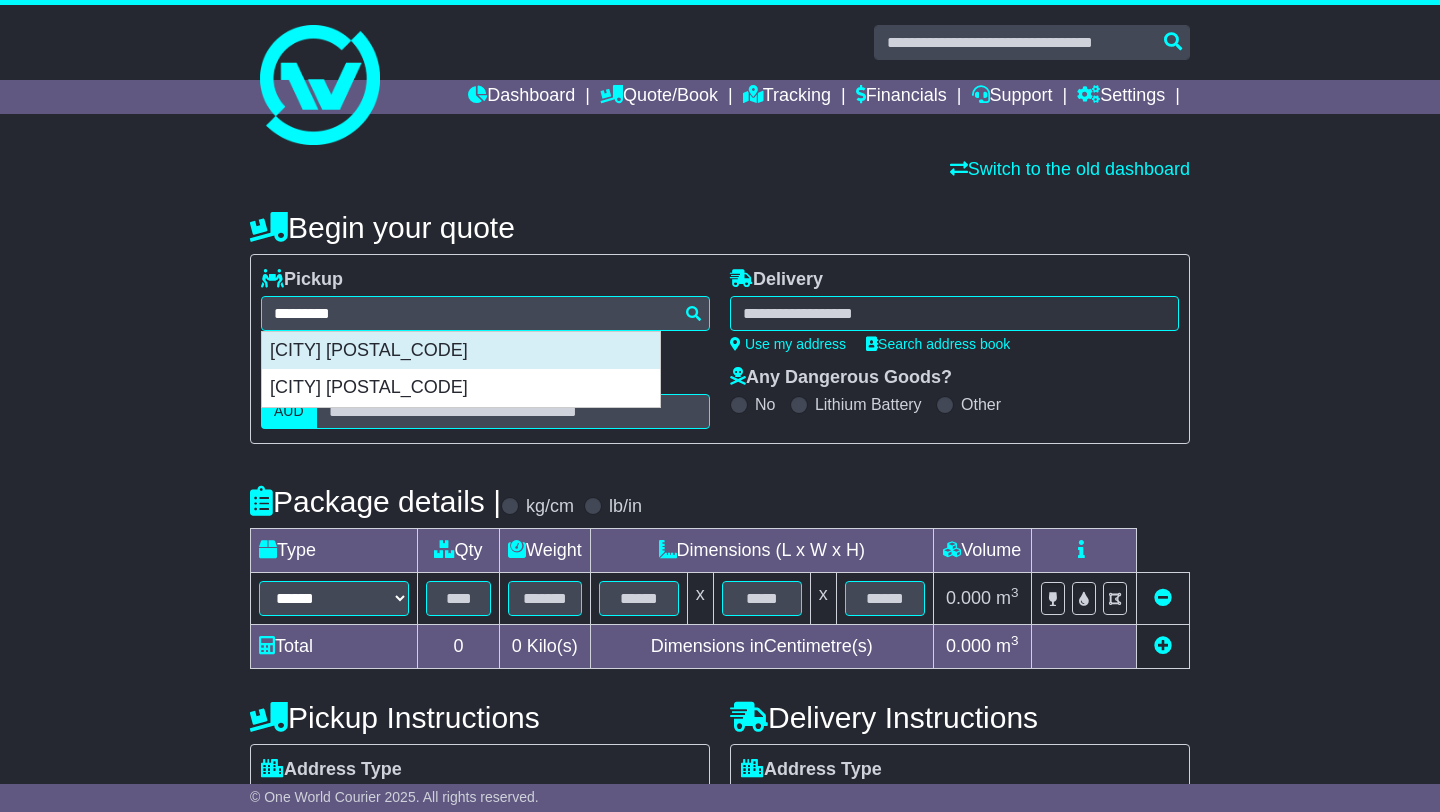 type on "**********" 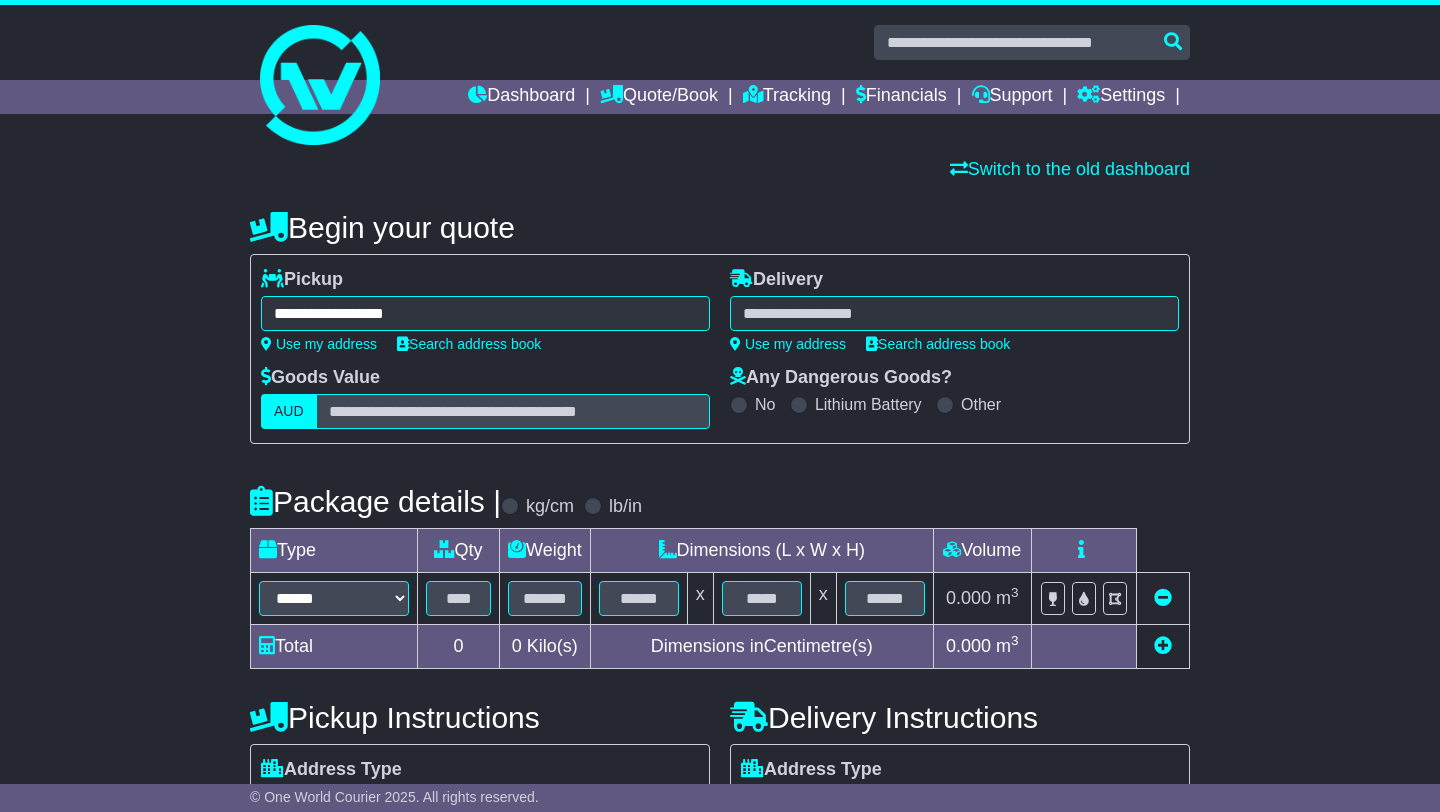 click at bounding box center (954, 313) 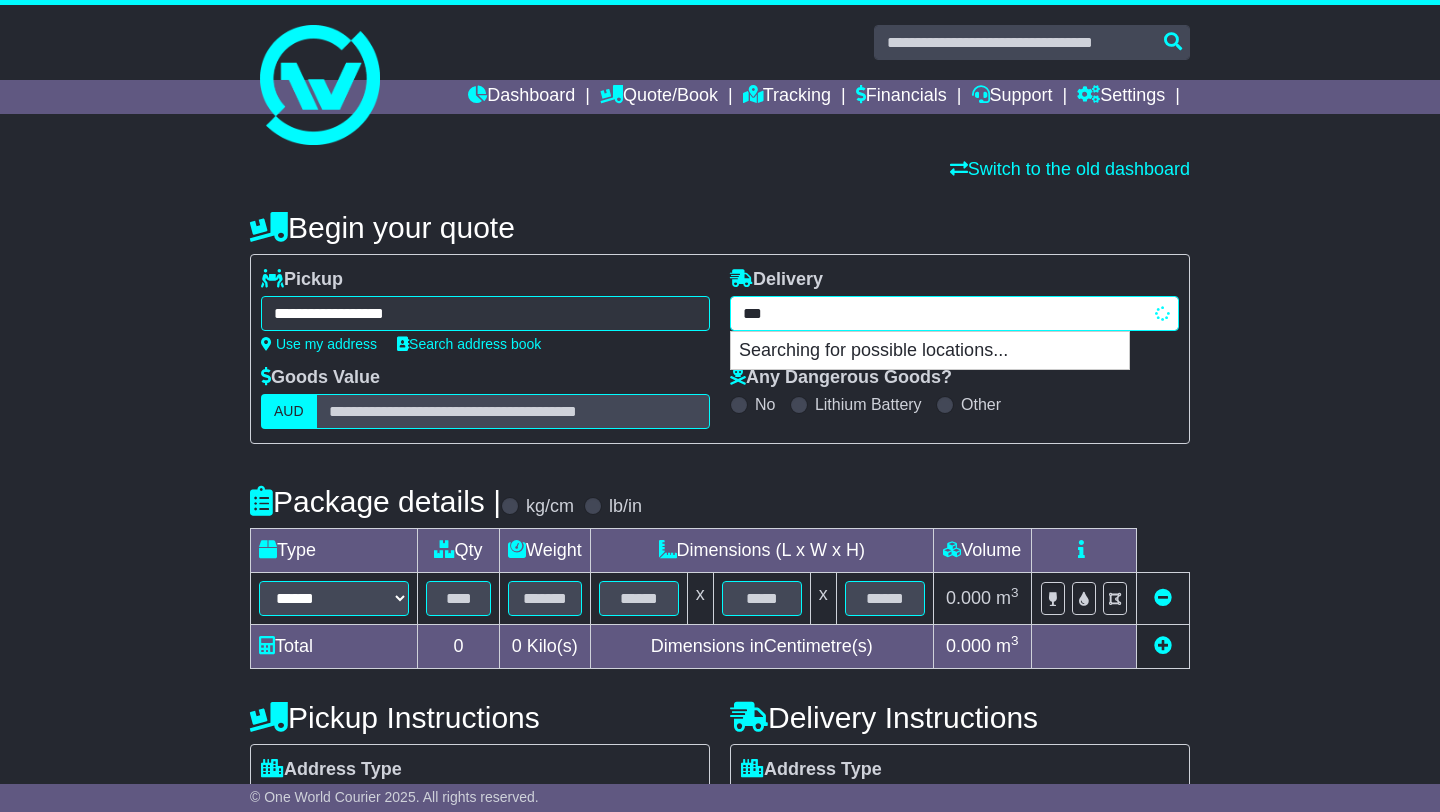 type on "****" 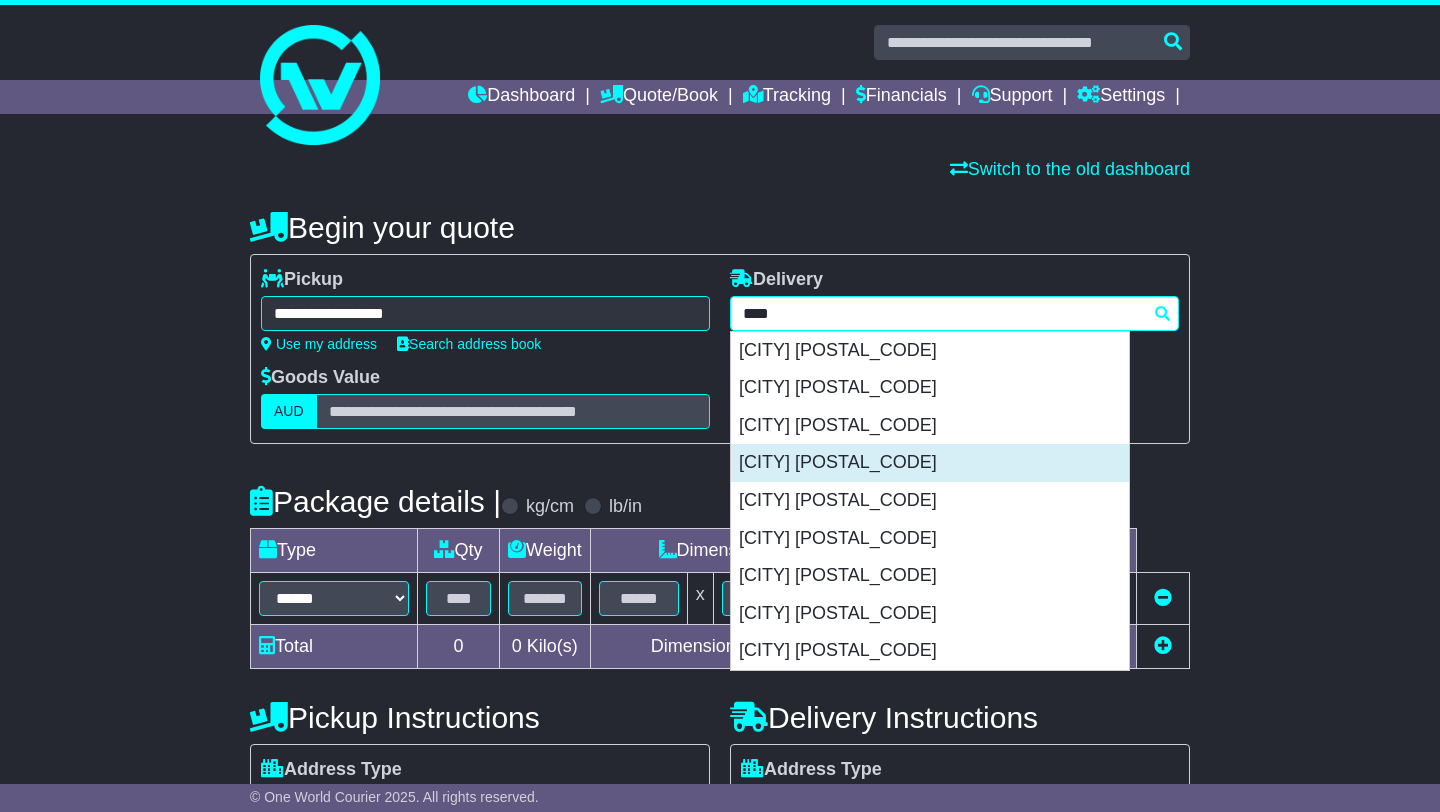 click on "[CITY] [POSTAL_CODE]" at bounding box center [930, 463] 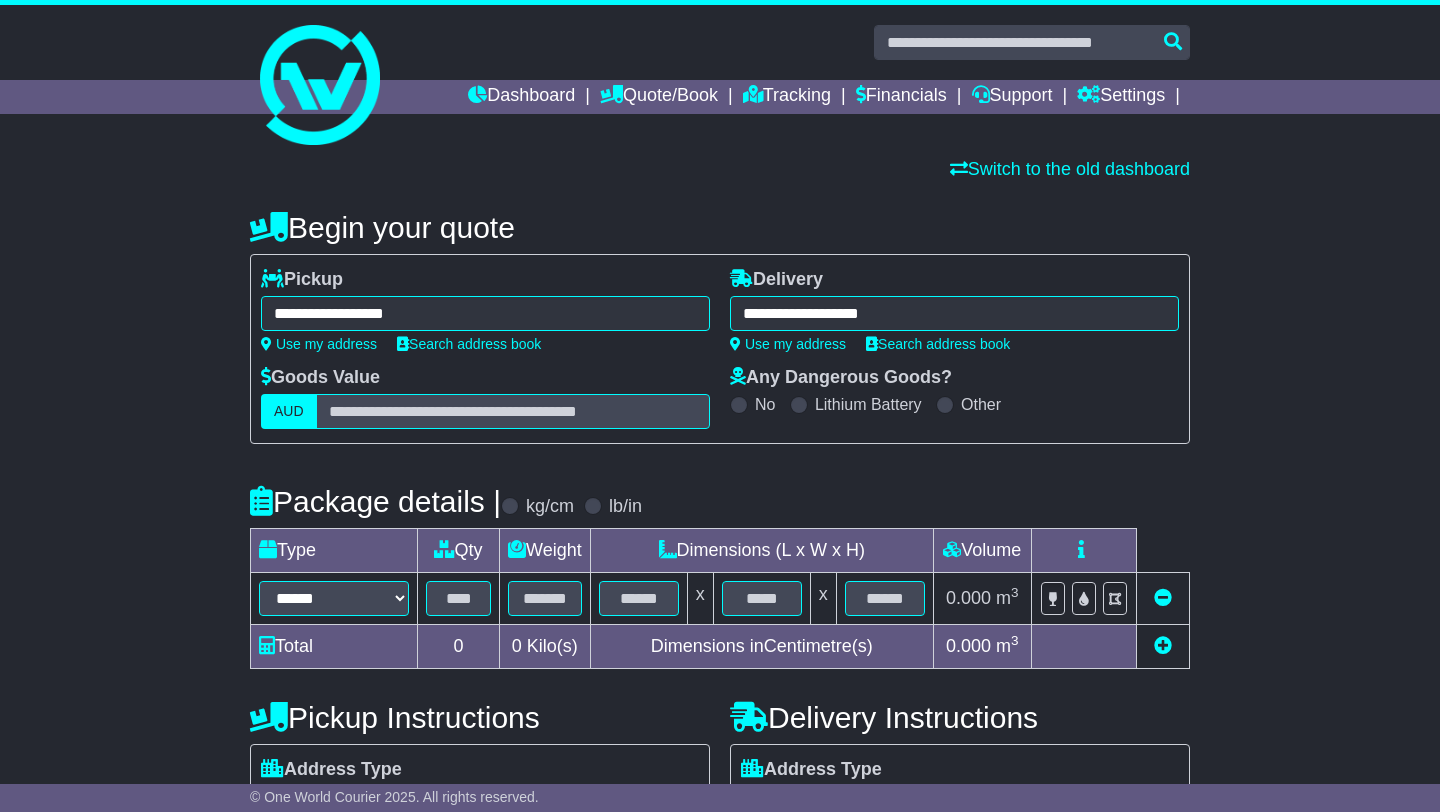 type on "**********" 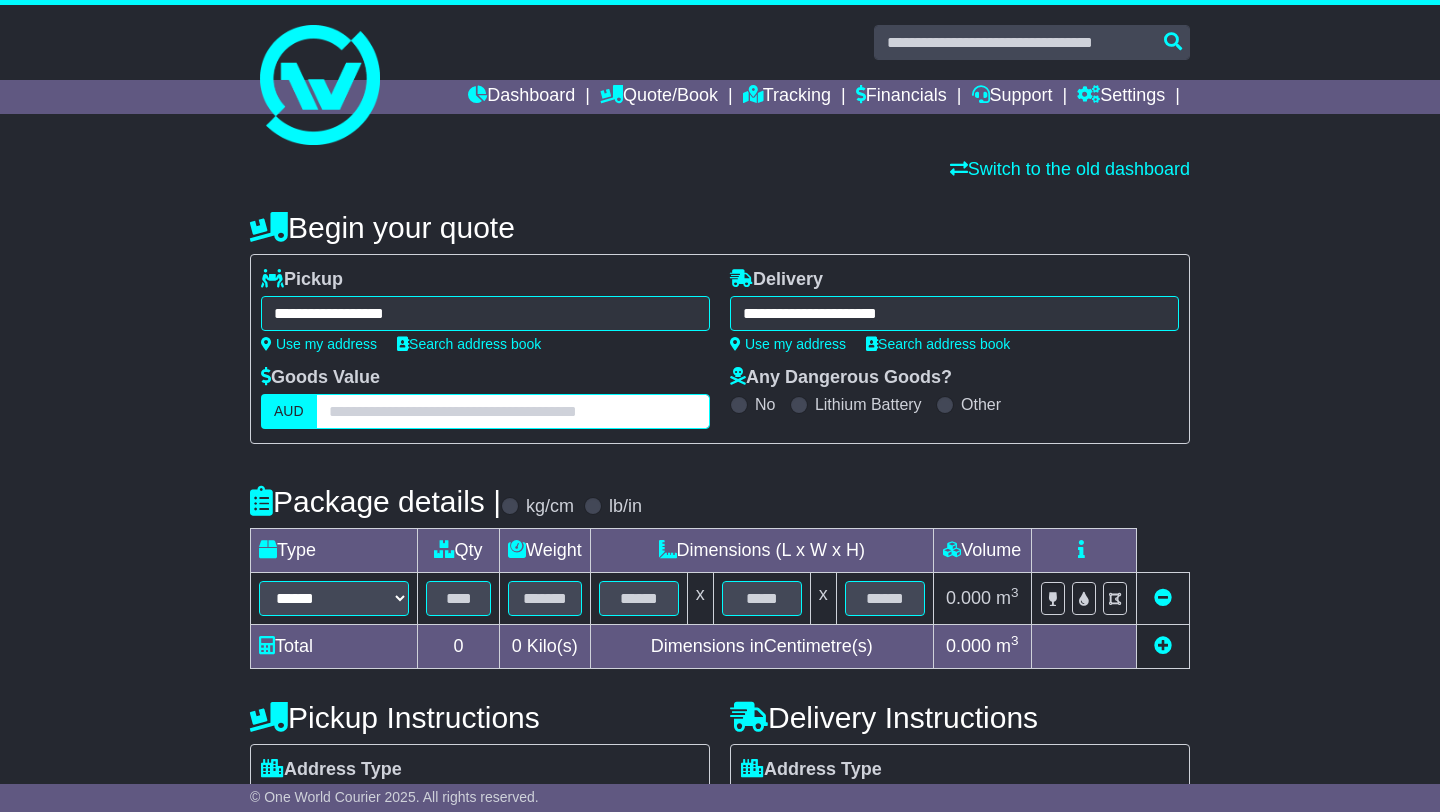 click at bounding box center [513, 411] 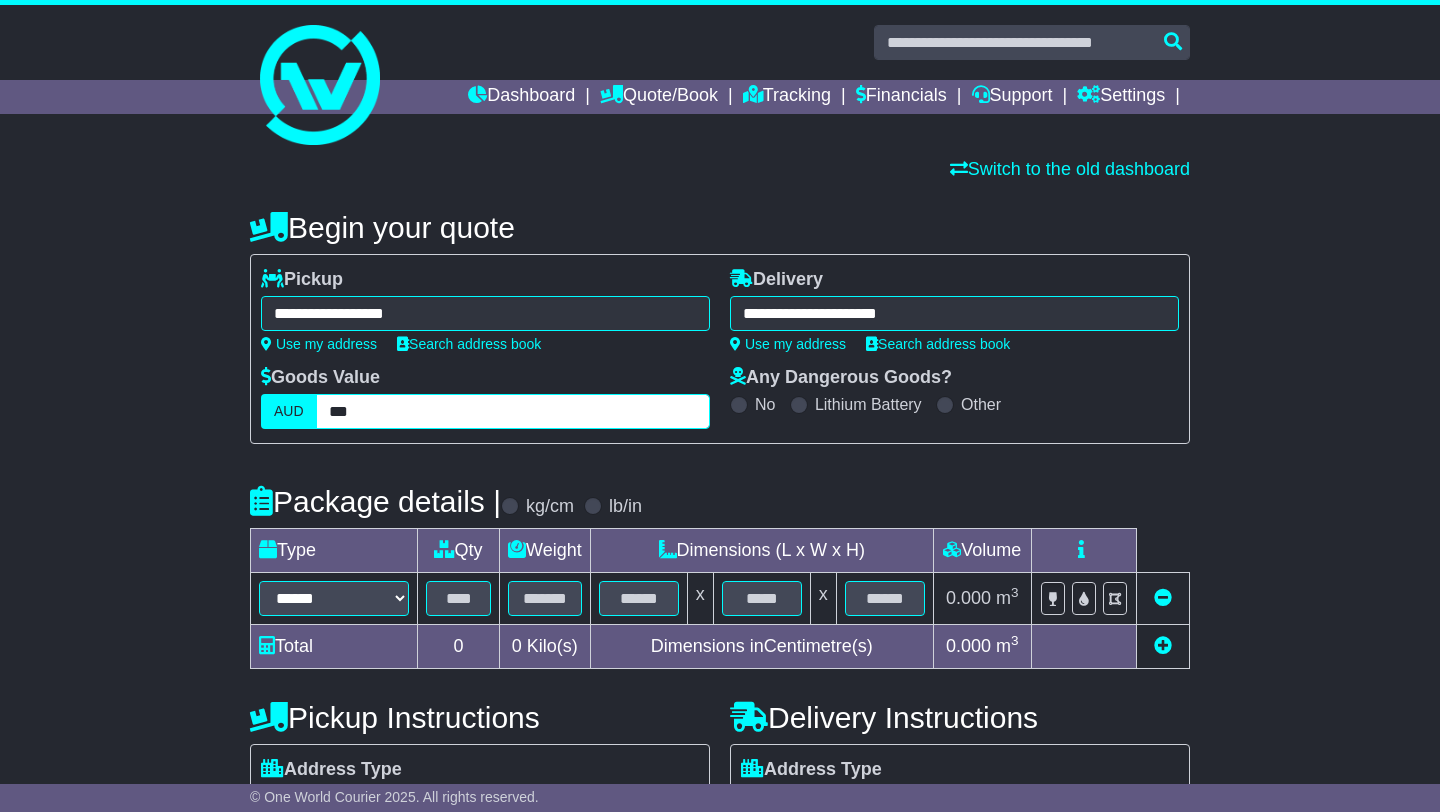 type on "***" 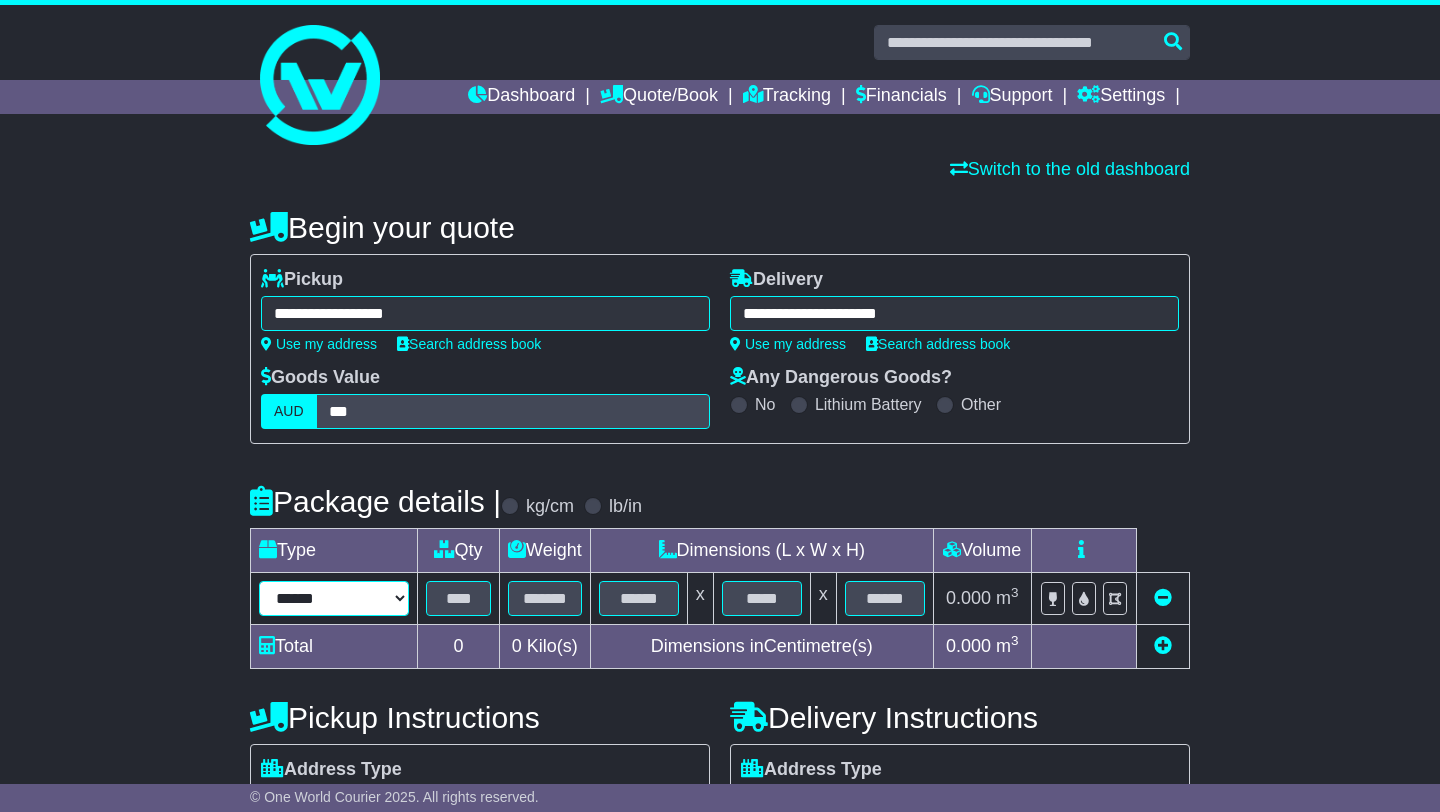 click on "****** ****** *** ******** ***** **** **** ****** *** *******" at bounding box center [334, 598] 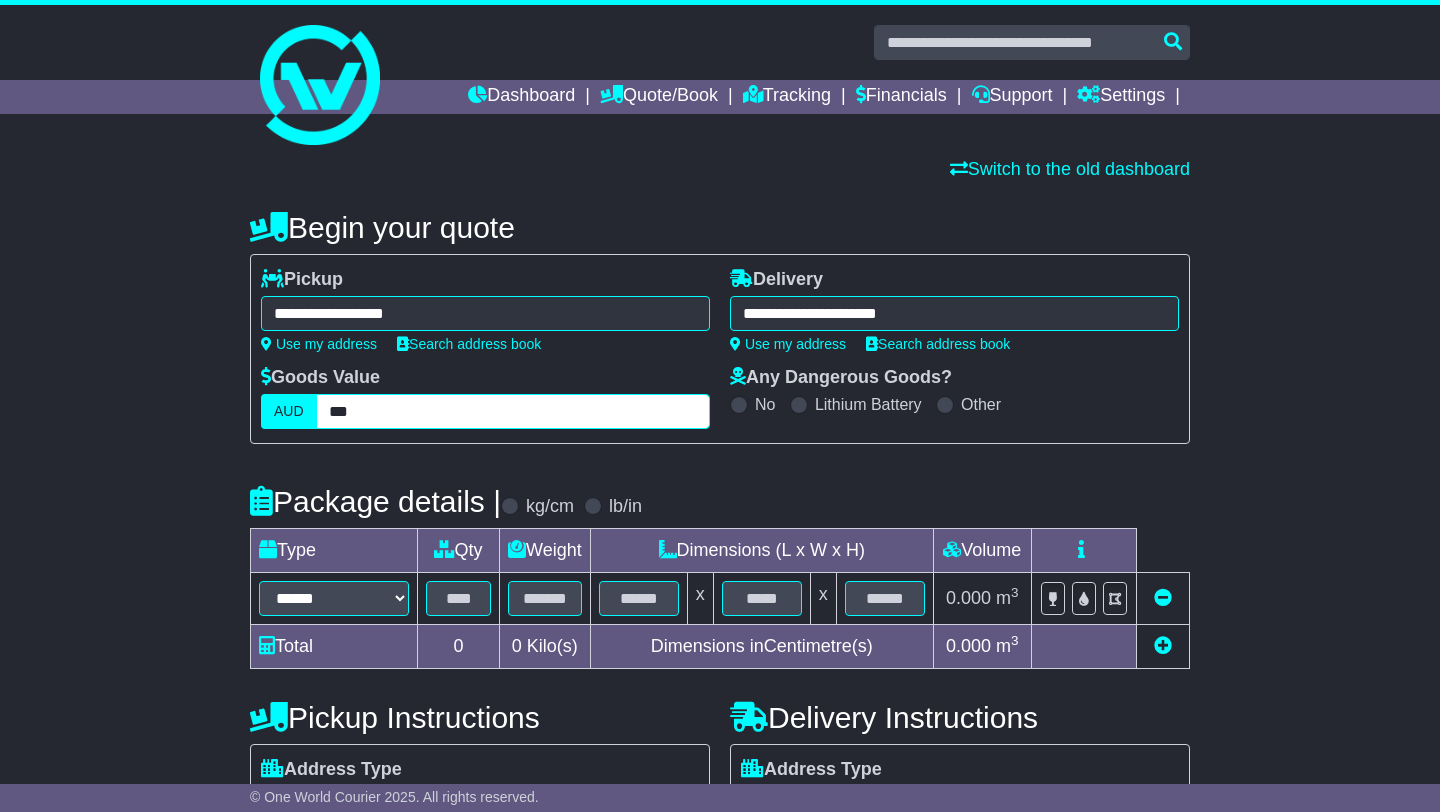 click on "***" at bounding box center (513, 411) 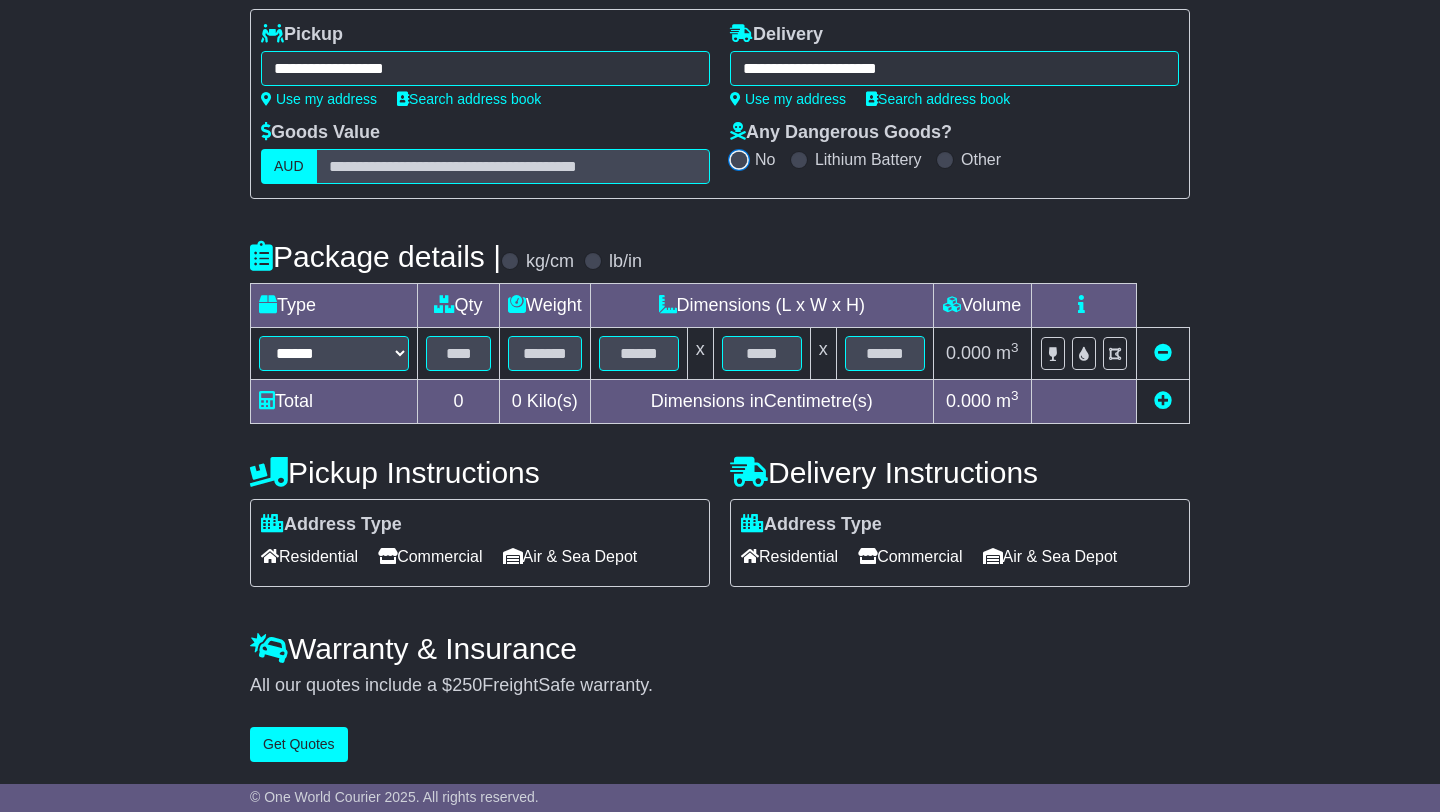 scroll, scrollTop: 0, scrollLeft: 0, axis: both 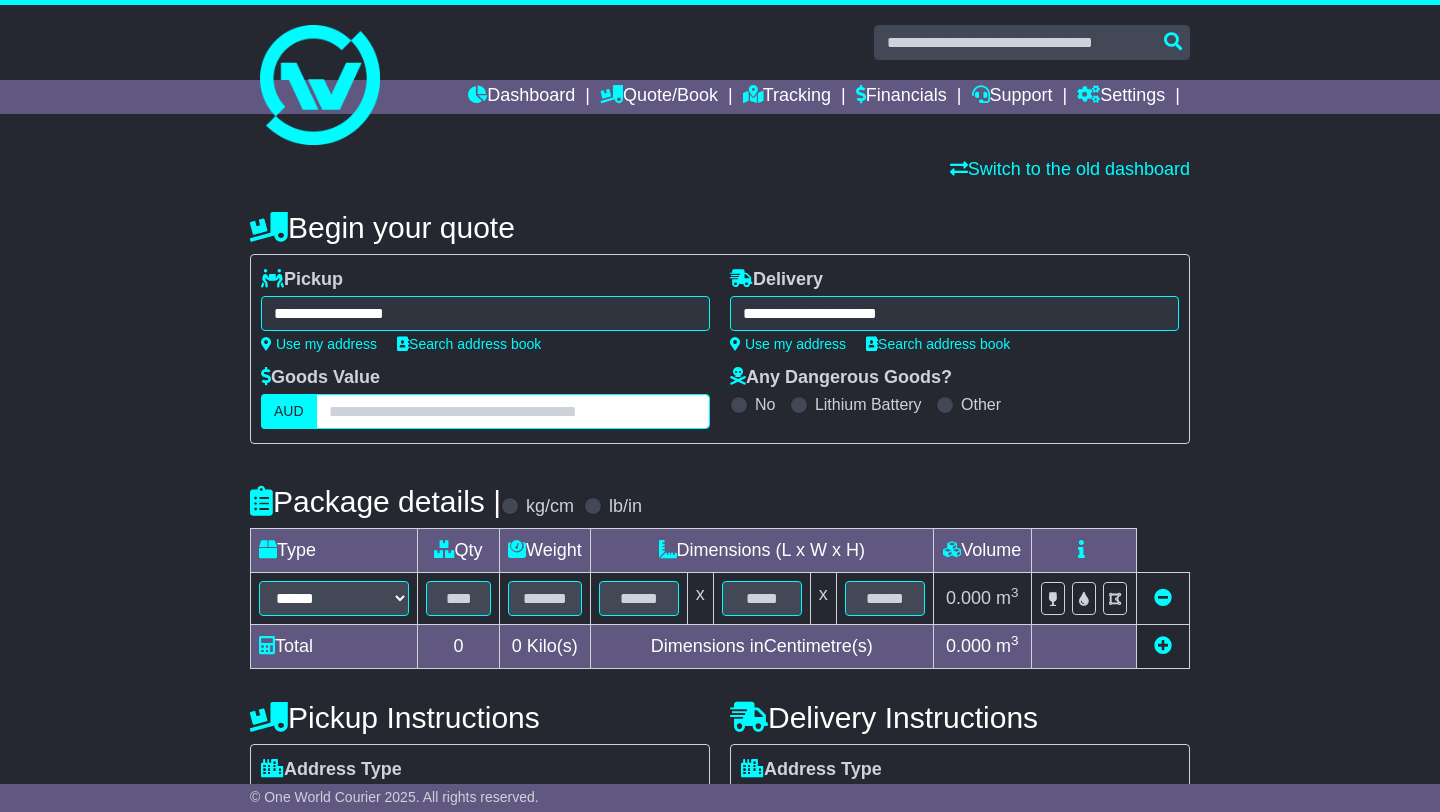 click at bounding box center [513, 411] 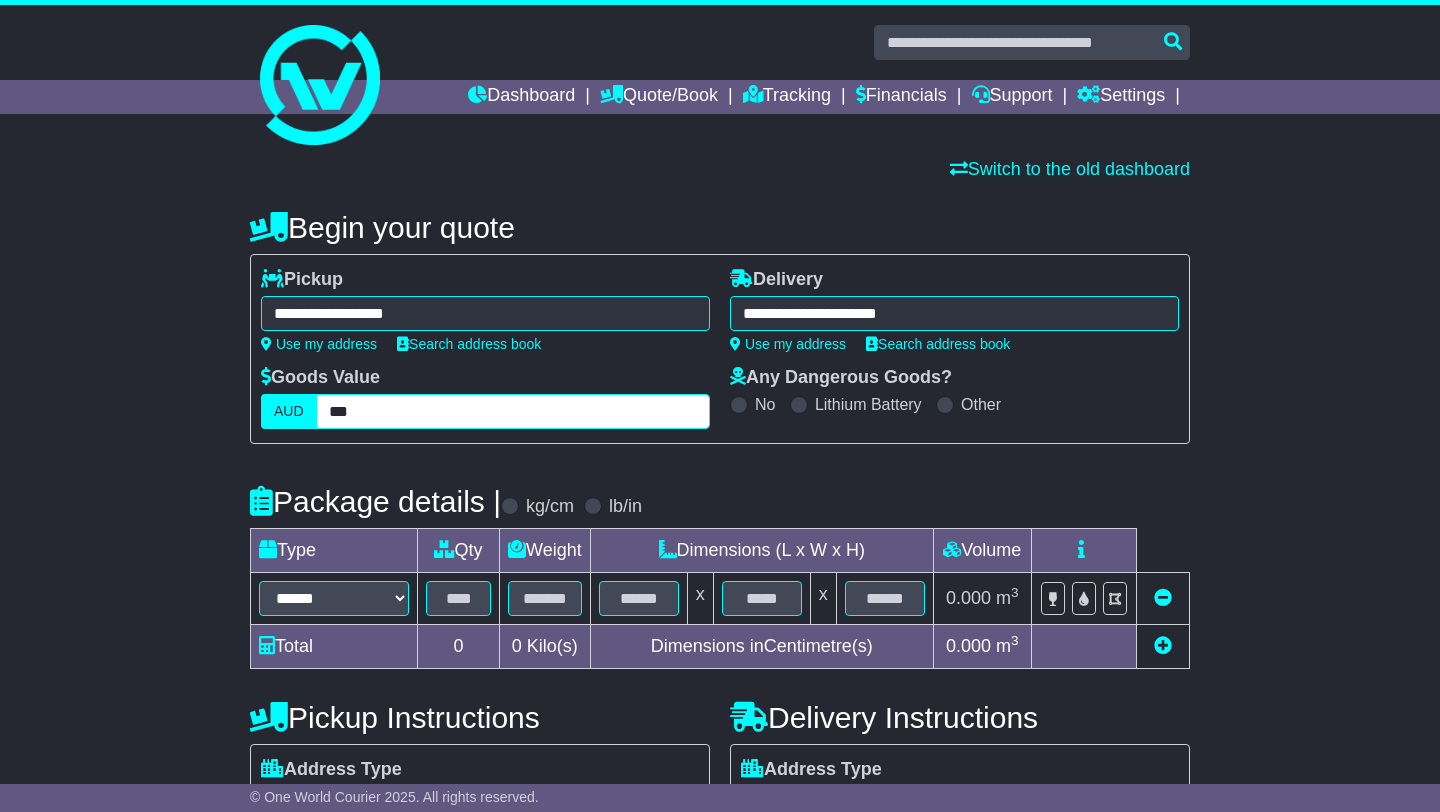 type on "***" 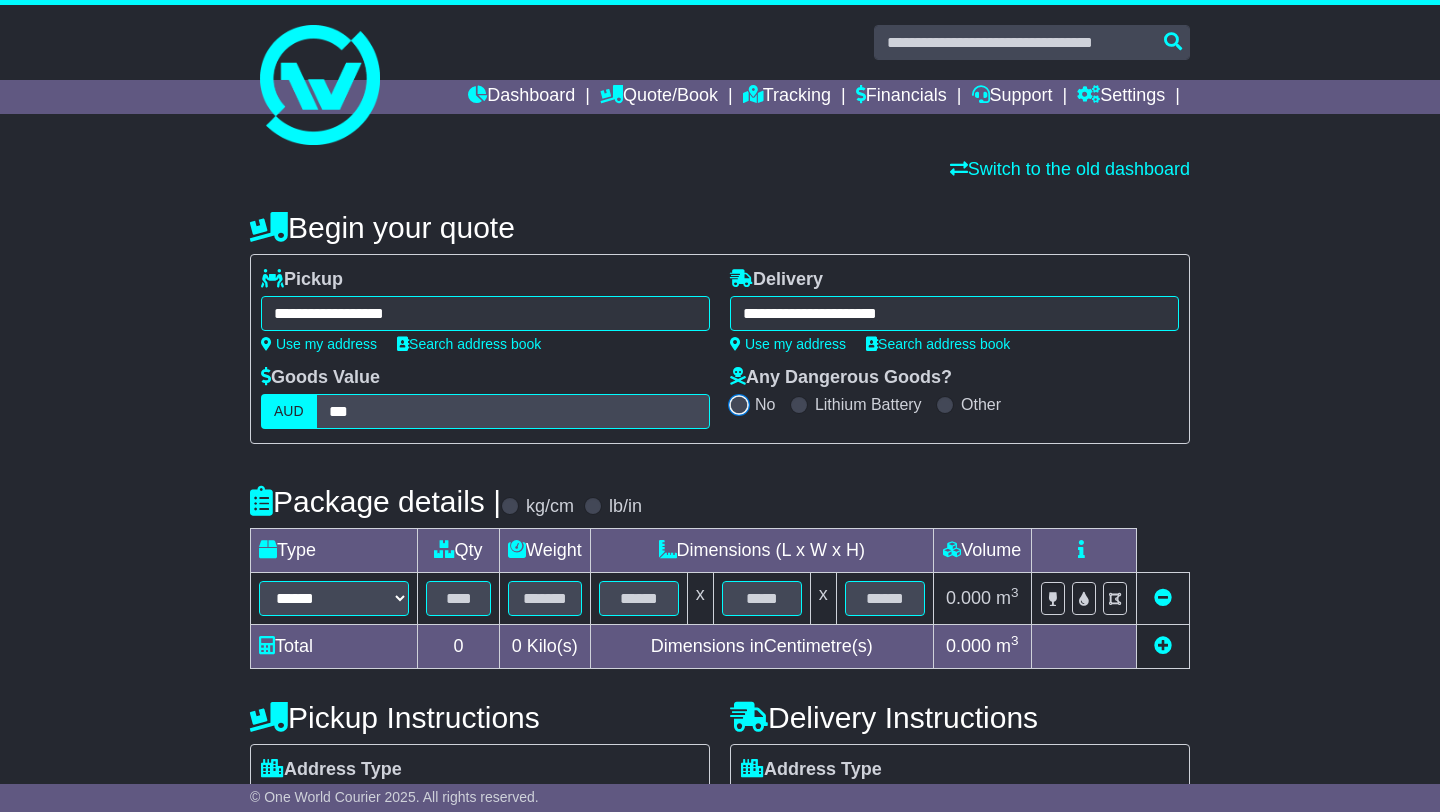 scroll, scrollTop: 83, scrollLeft: 0, axis: vertical 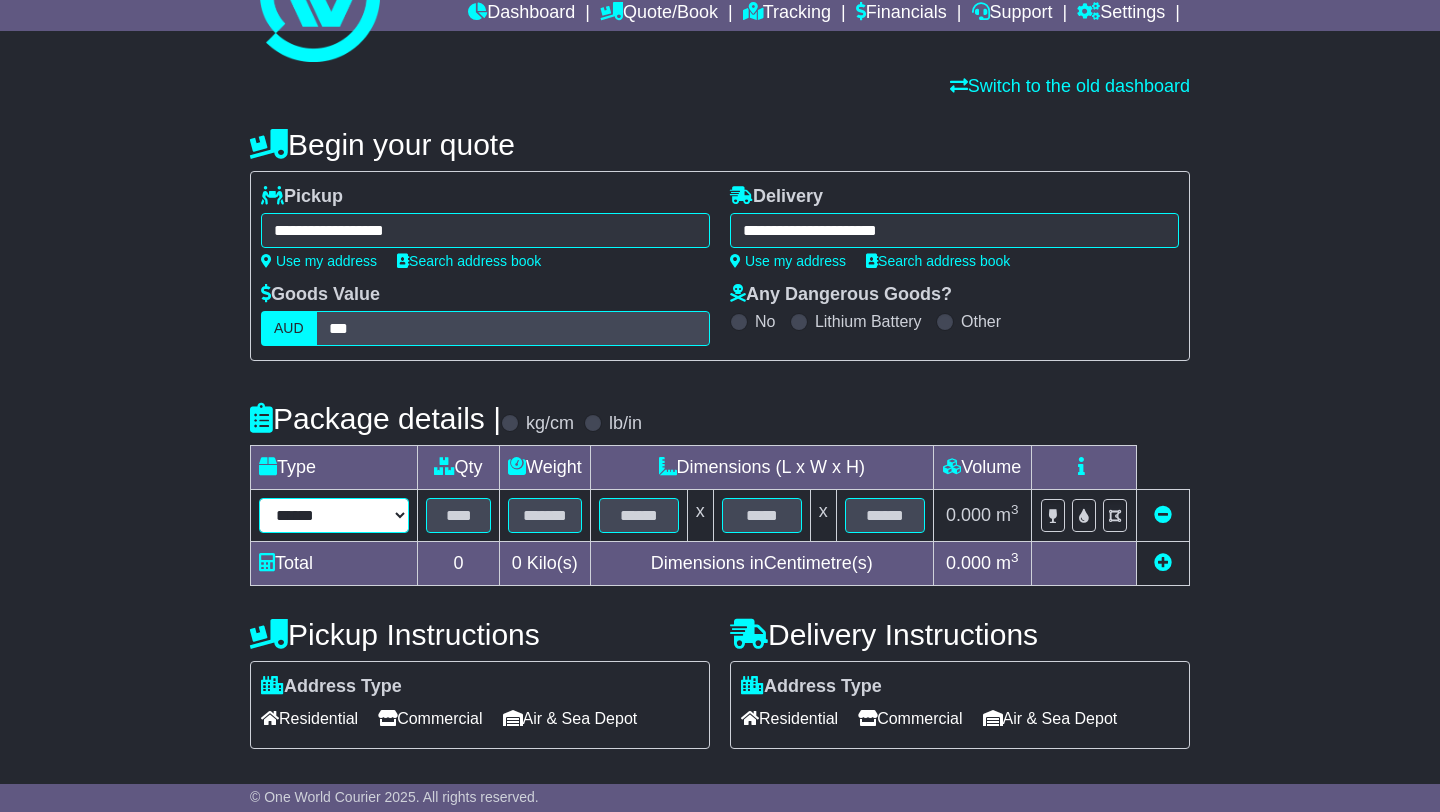 click on "****** ****** *** ******** ***** **** **** ****** *** *******" at bounding box center [334, 515] 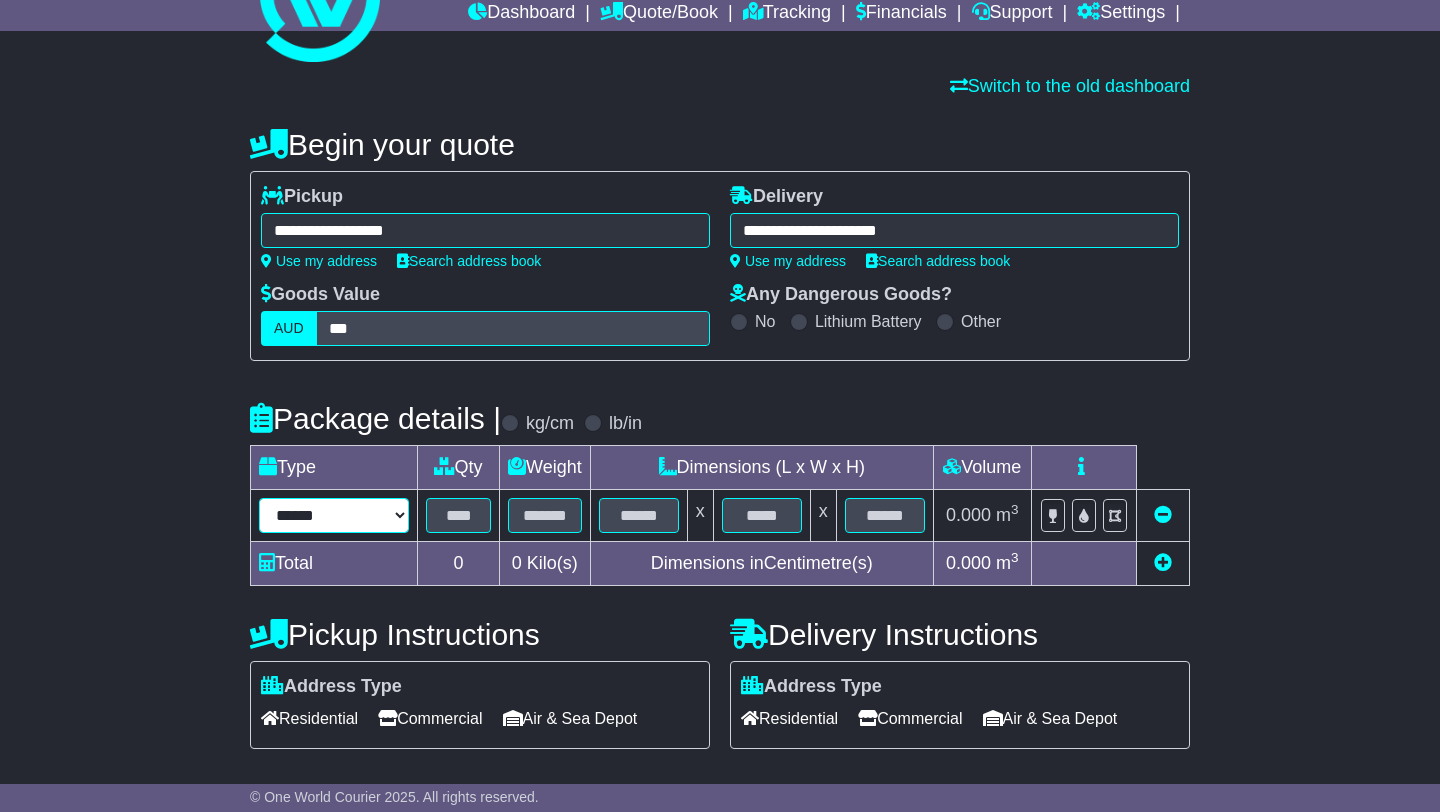 select on "*****" 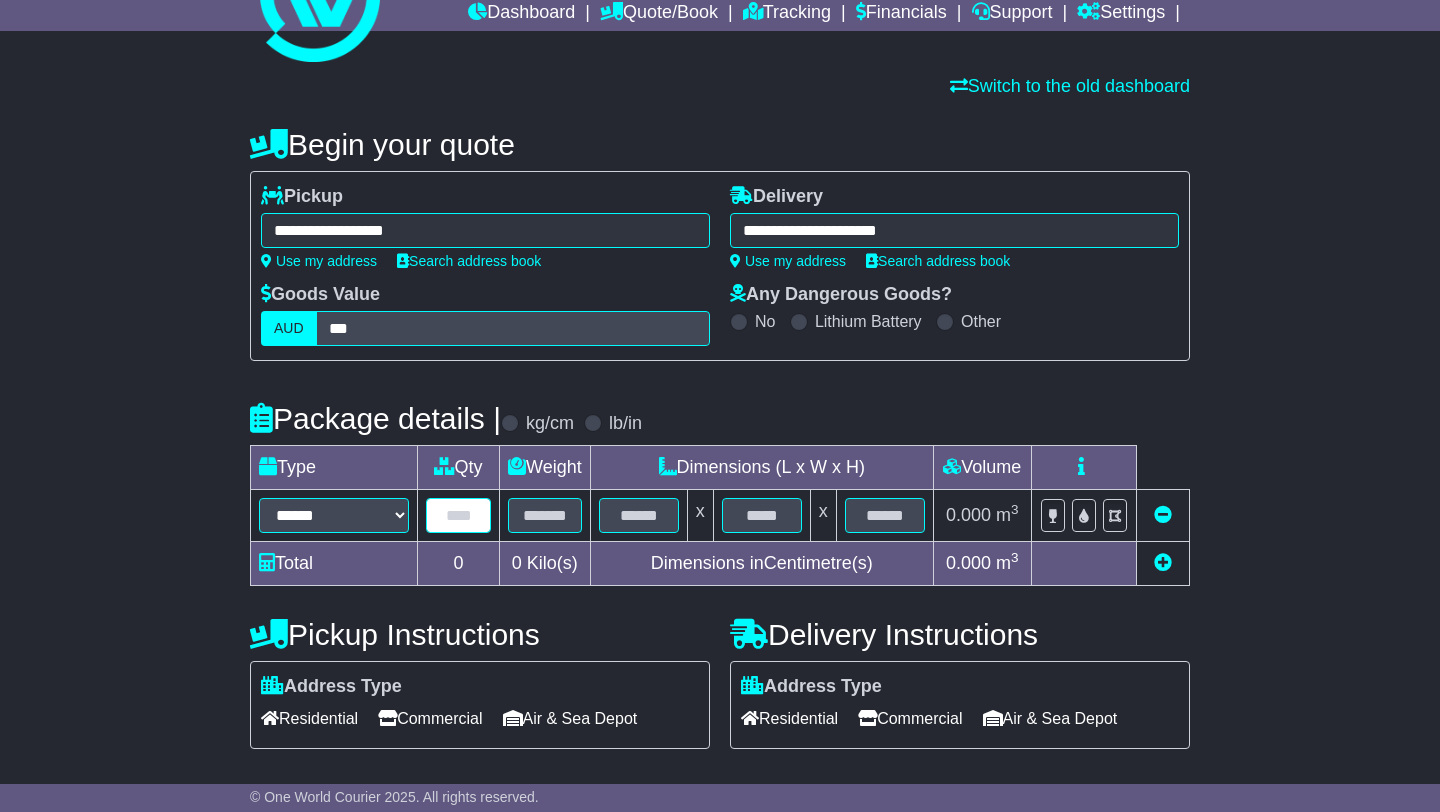 click at bounding box center [458, 515] 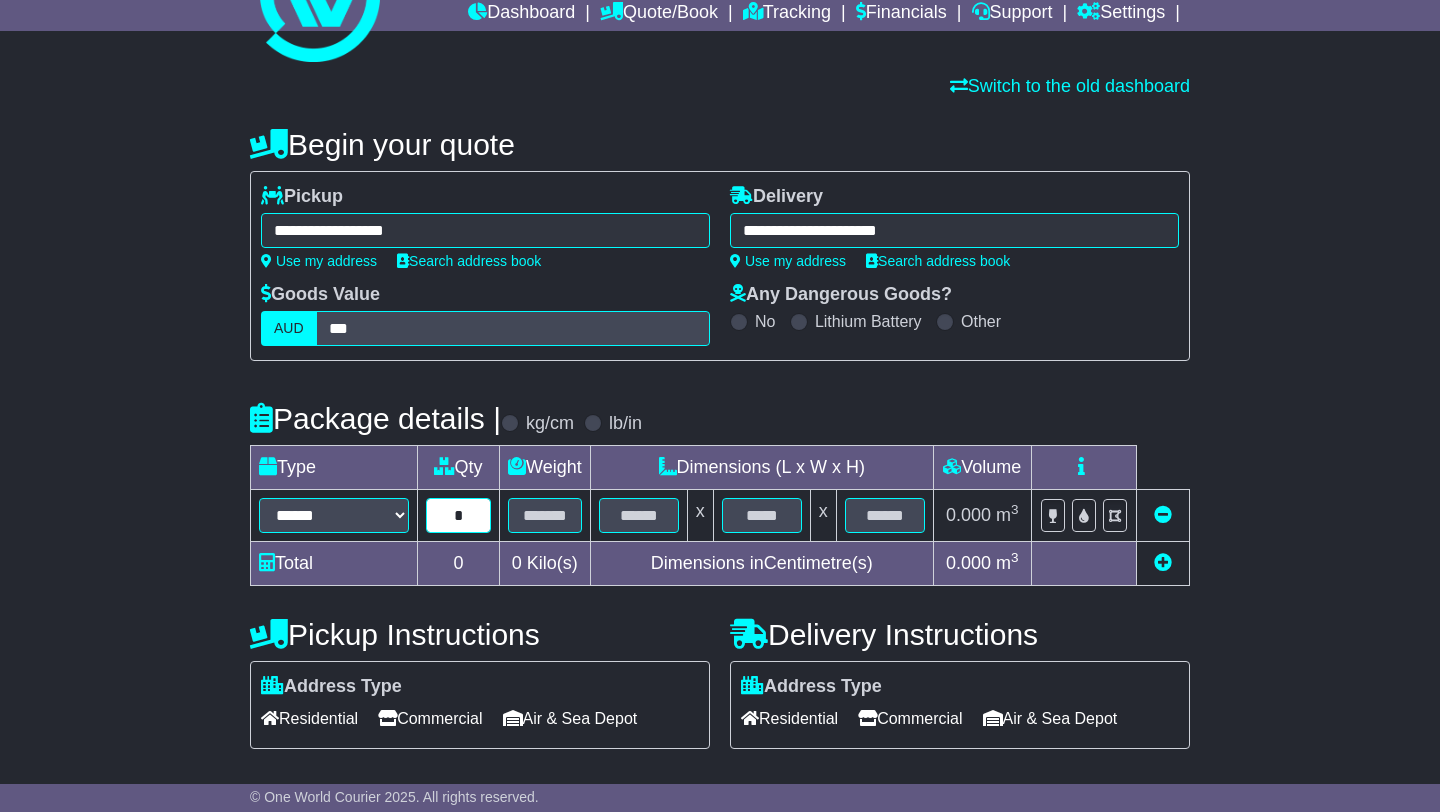 type on "*" 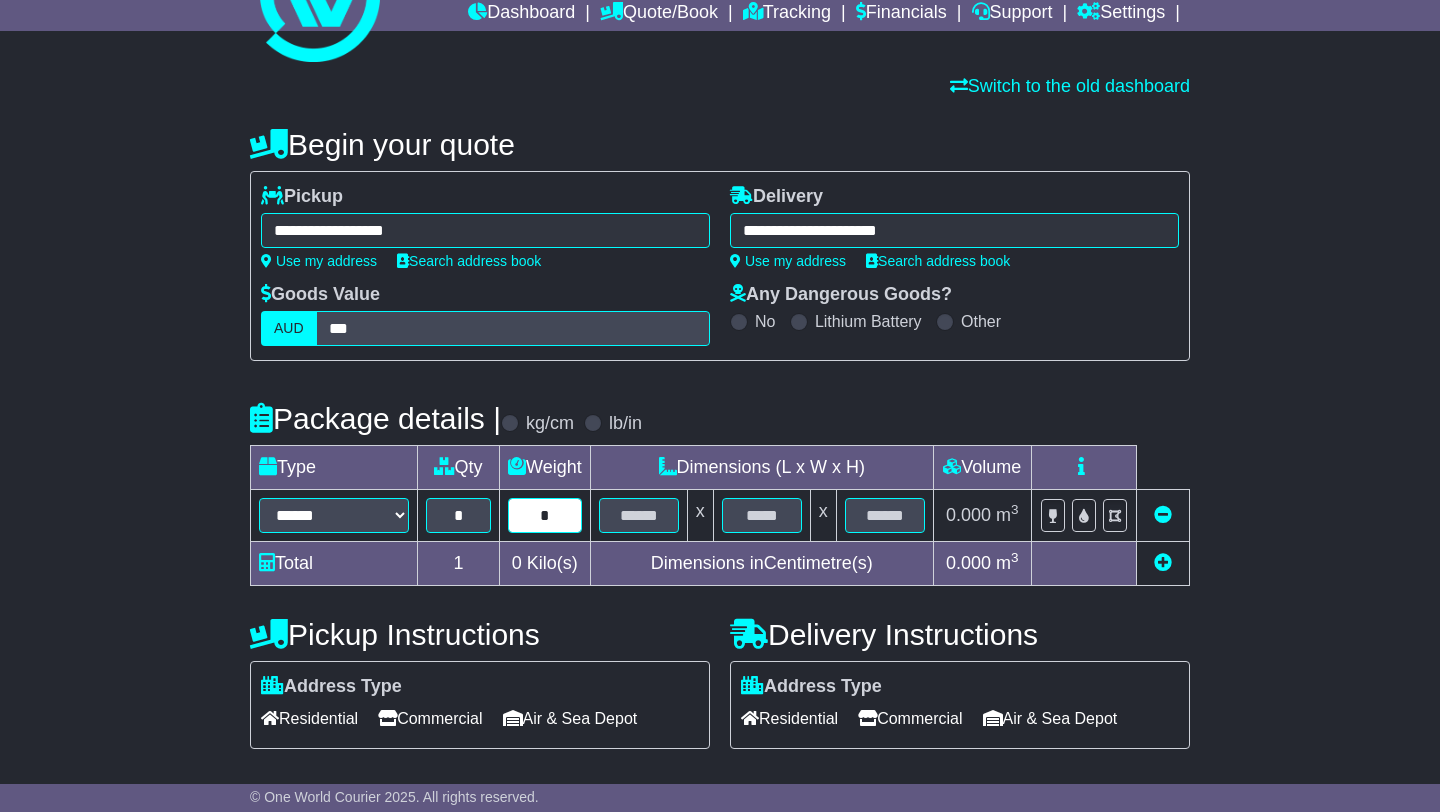 type on "*" 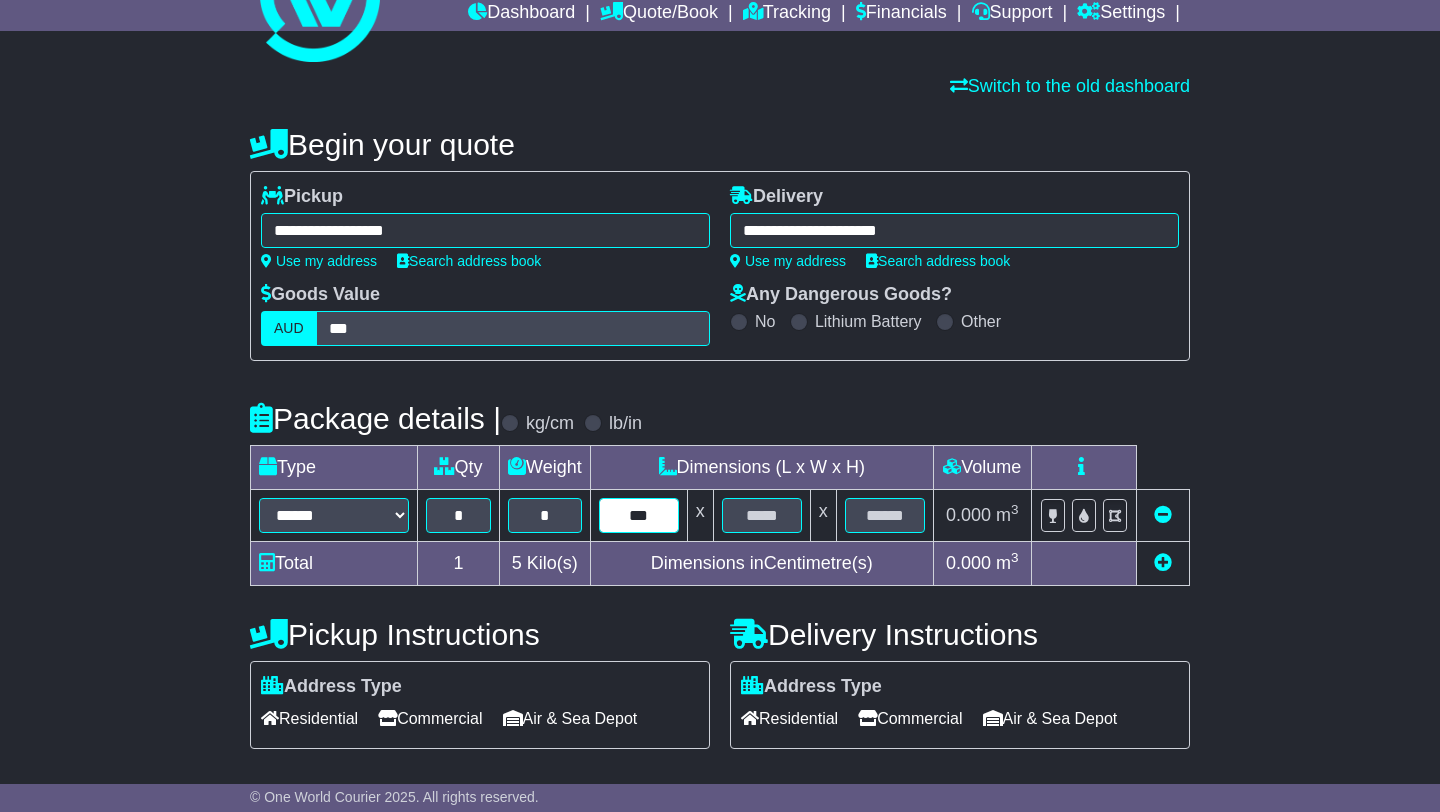 type on "***" 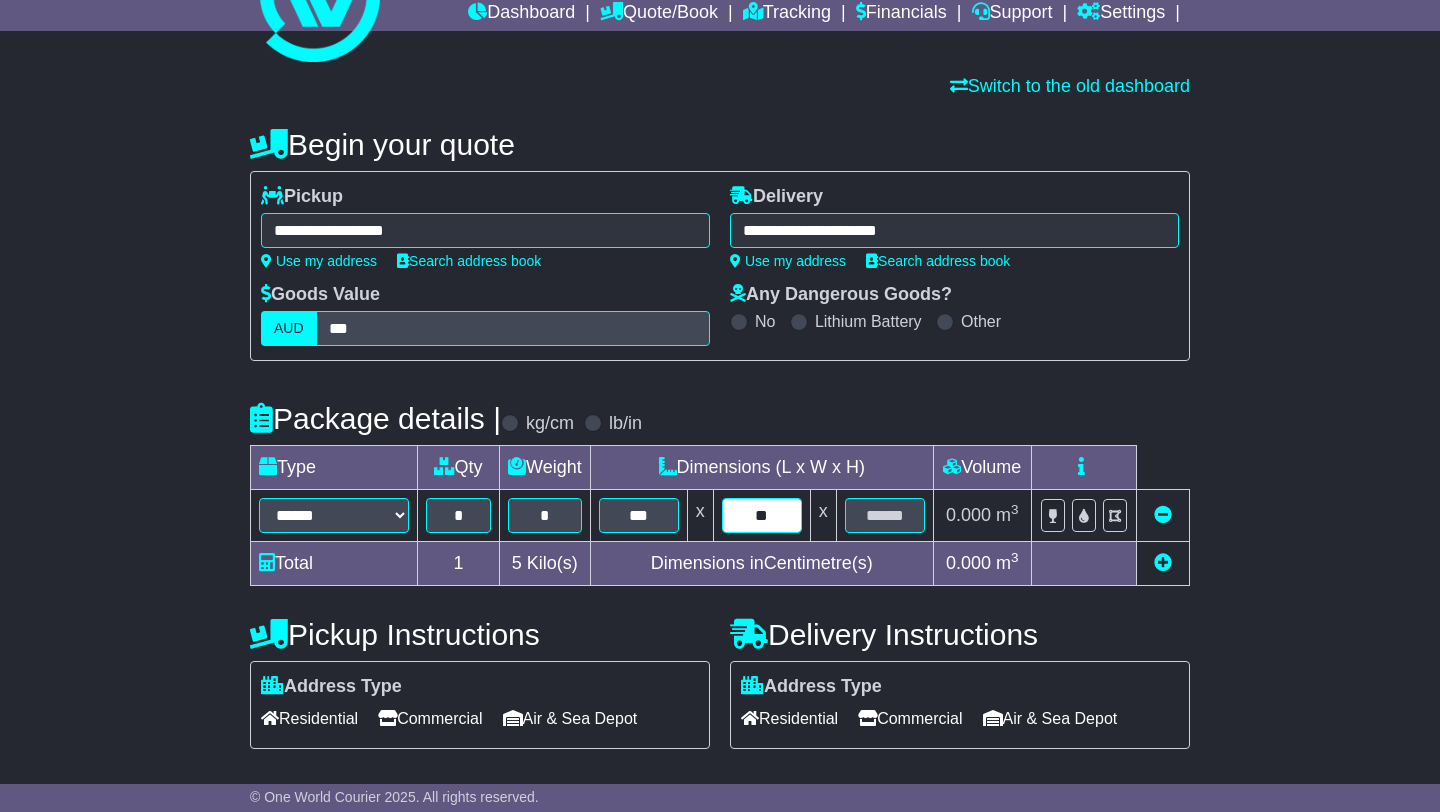 type on "**" 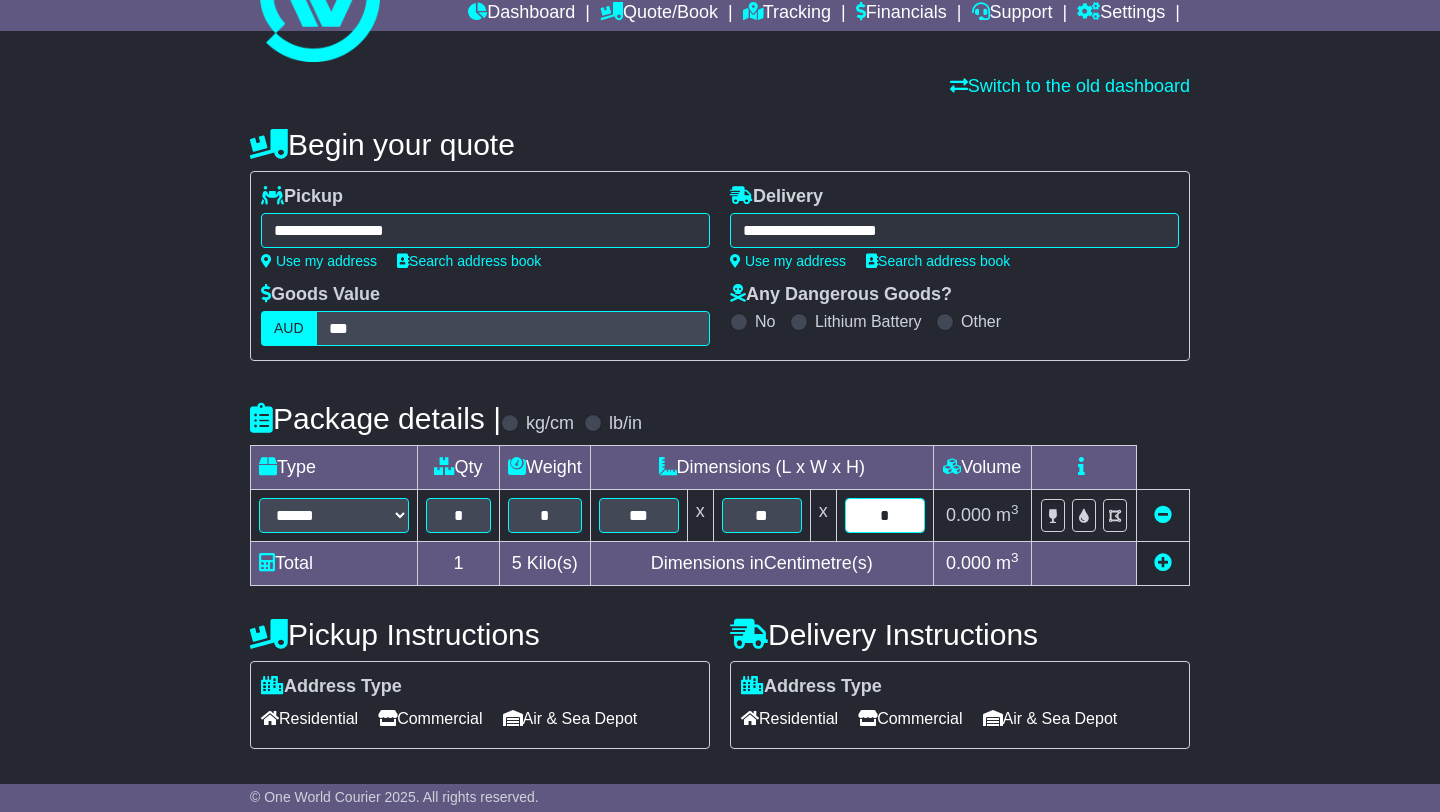 type on "*" 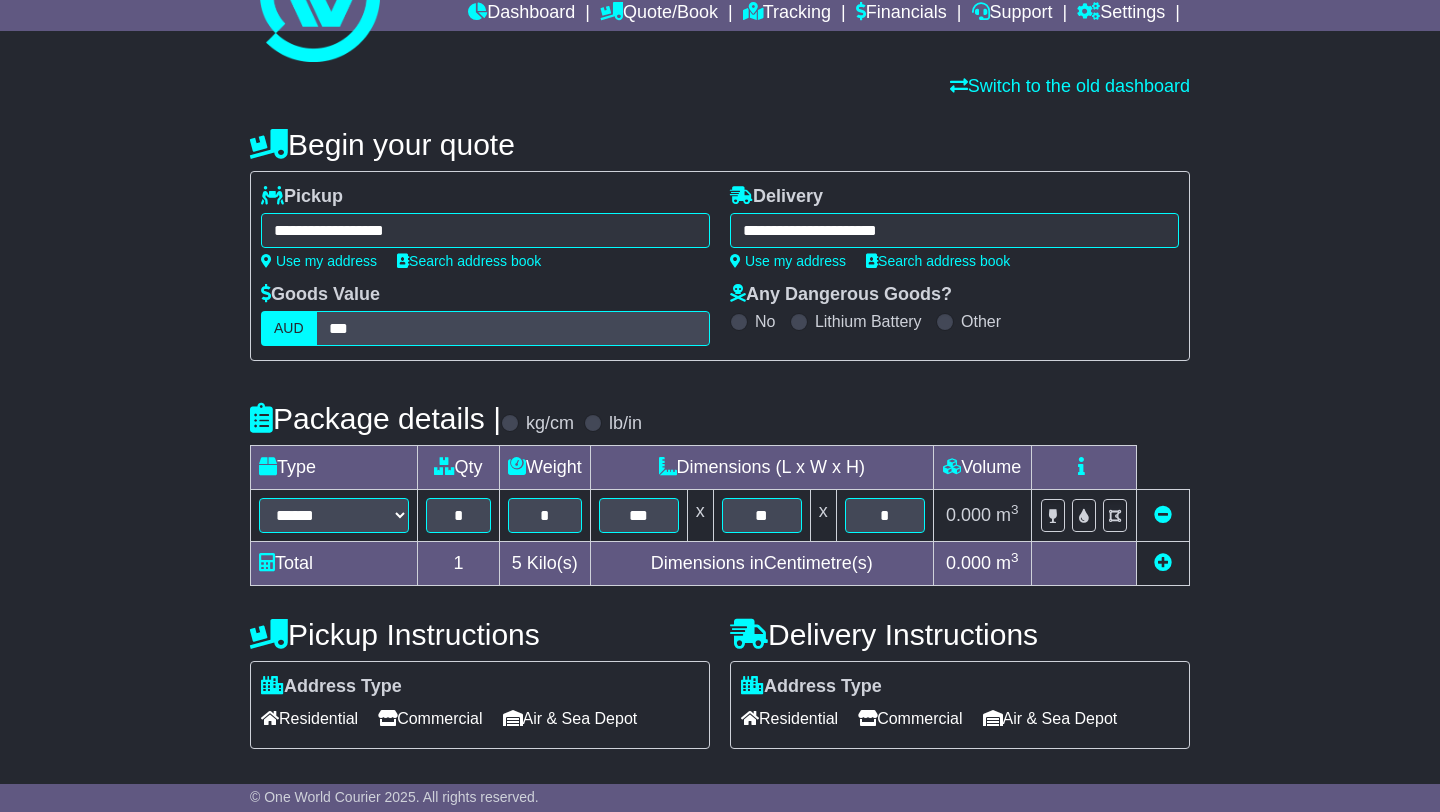 scroll, scrollTop: 464, scrollLeft: 0, axis: vertical 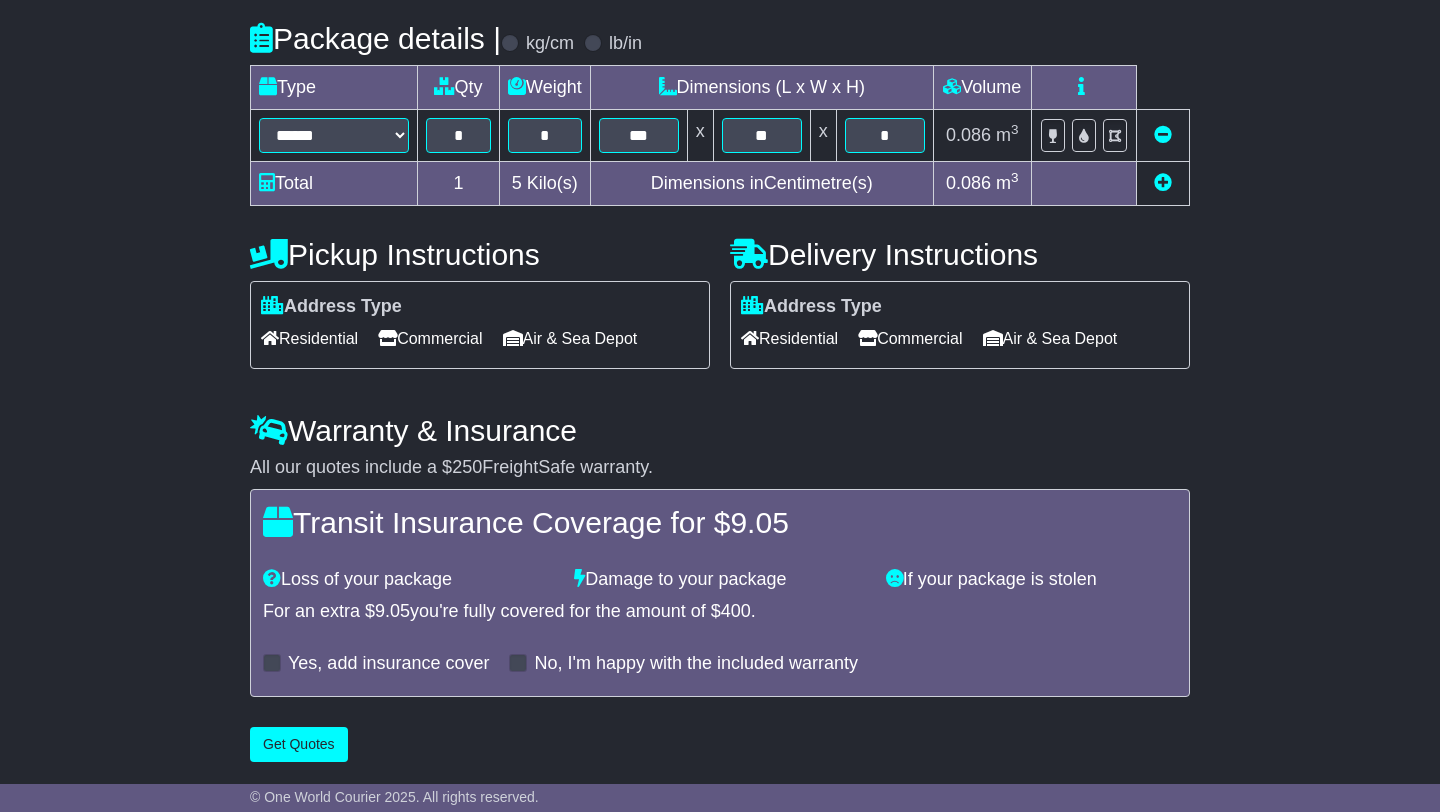 click on "Commercial" at bounding box center [430, 338] 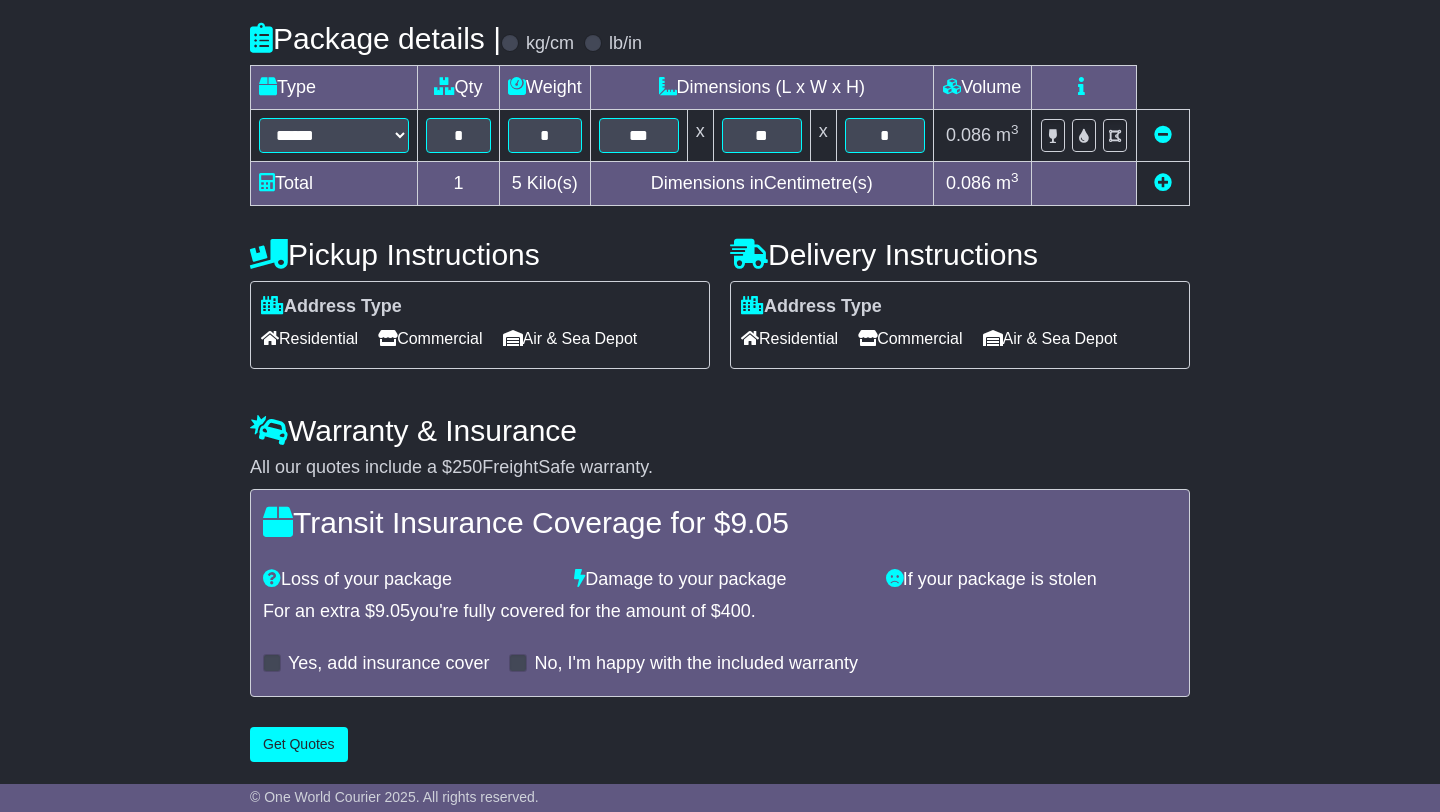 click on "Residential" at bounding box center (789, 338) 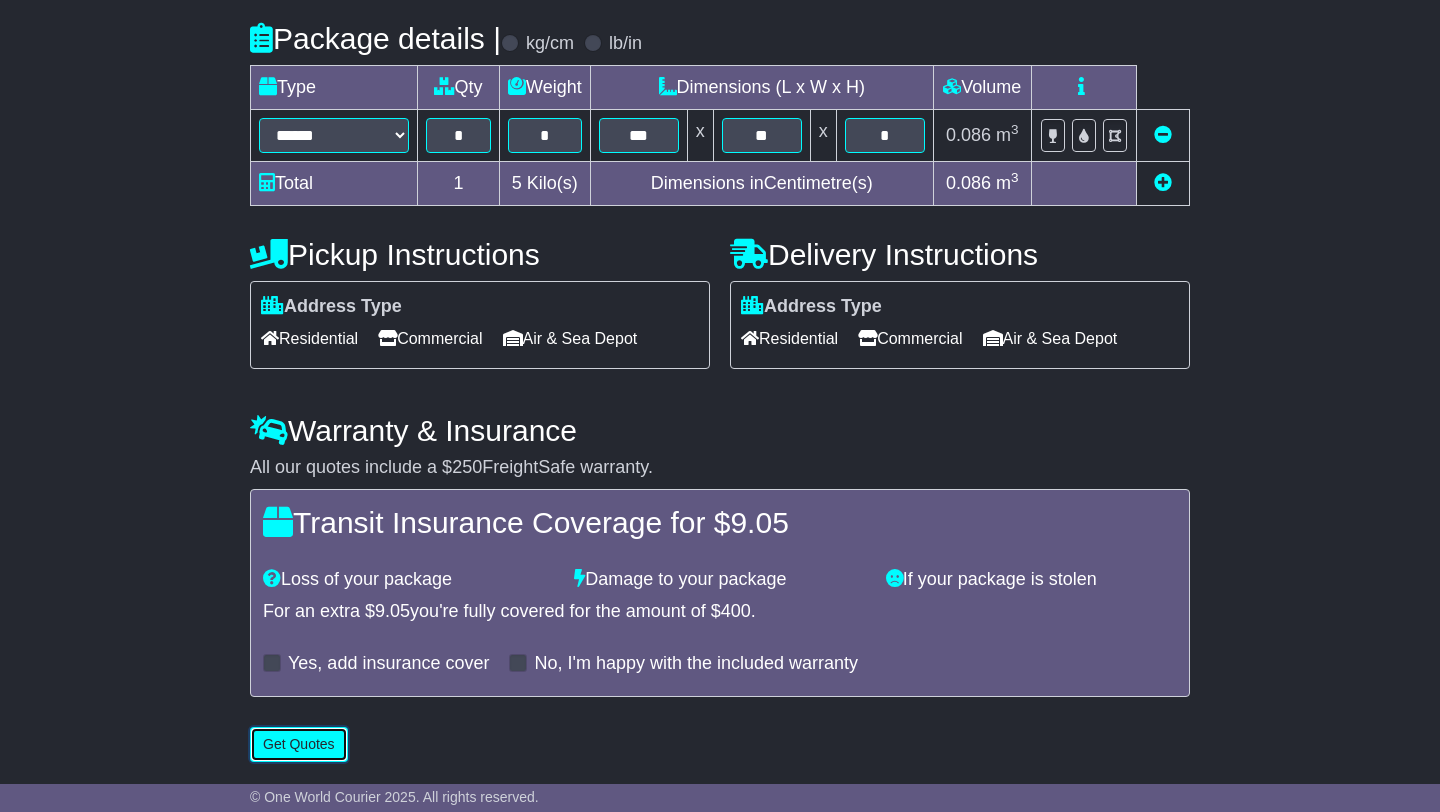 click on "Get Quotes" at bounding box center (299, 744) 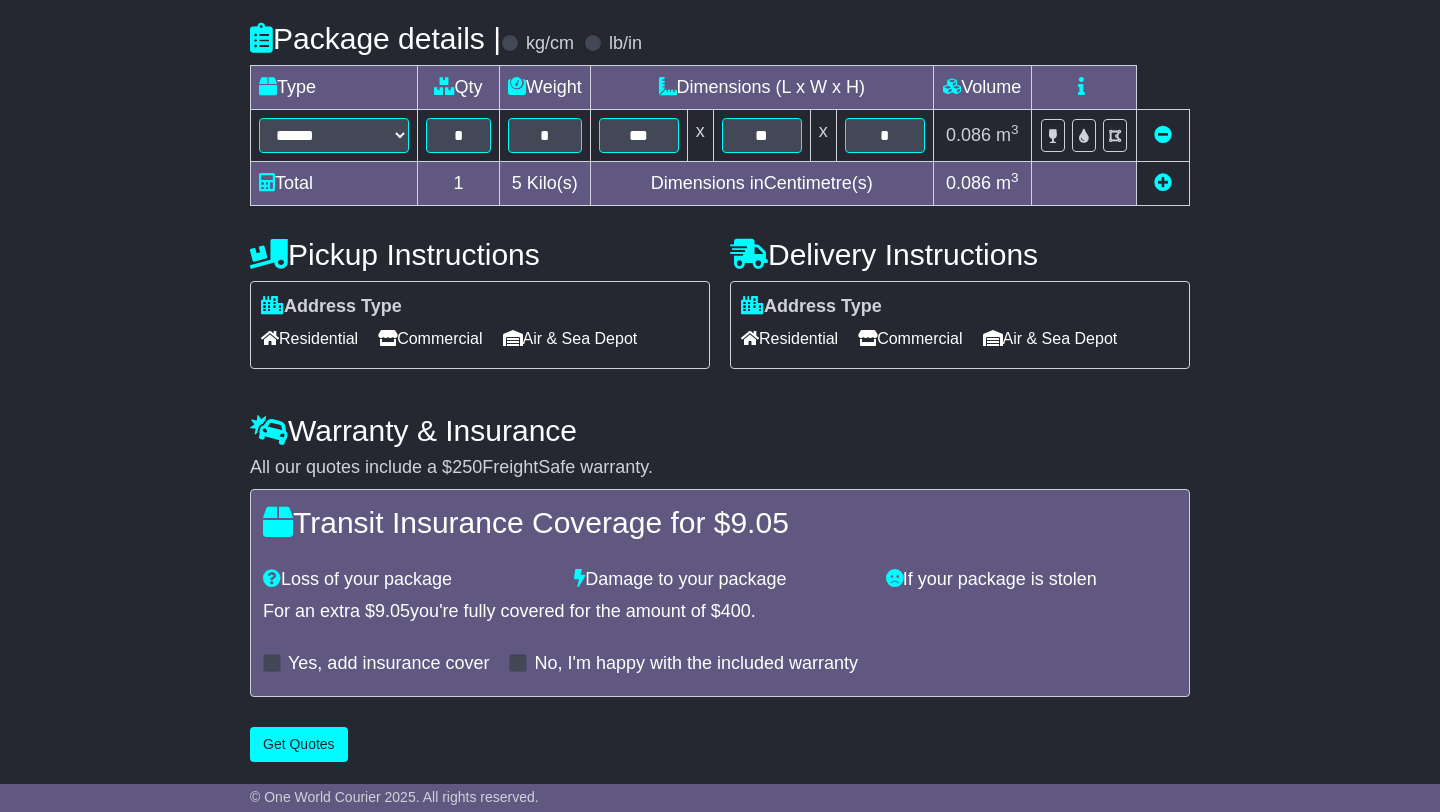 scroll, scrollTop: 0, scrollLeft: 0, axis: both 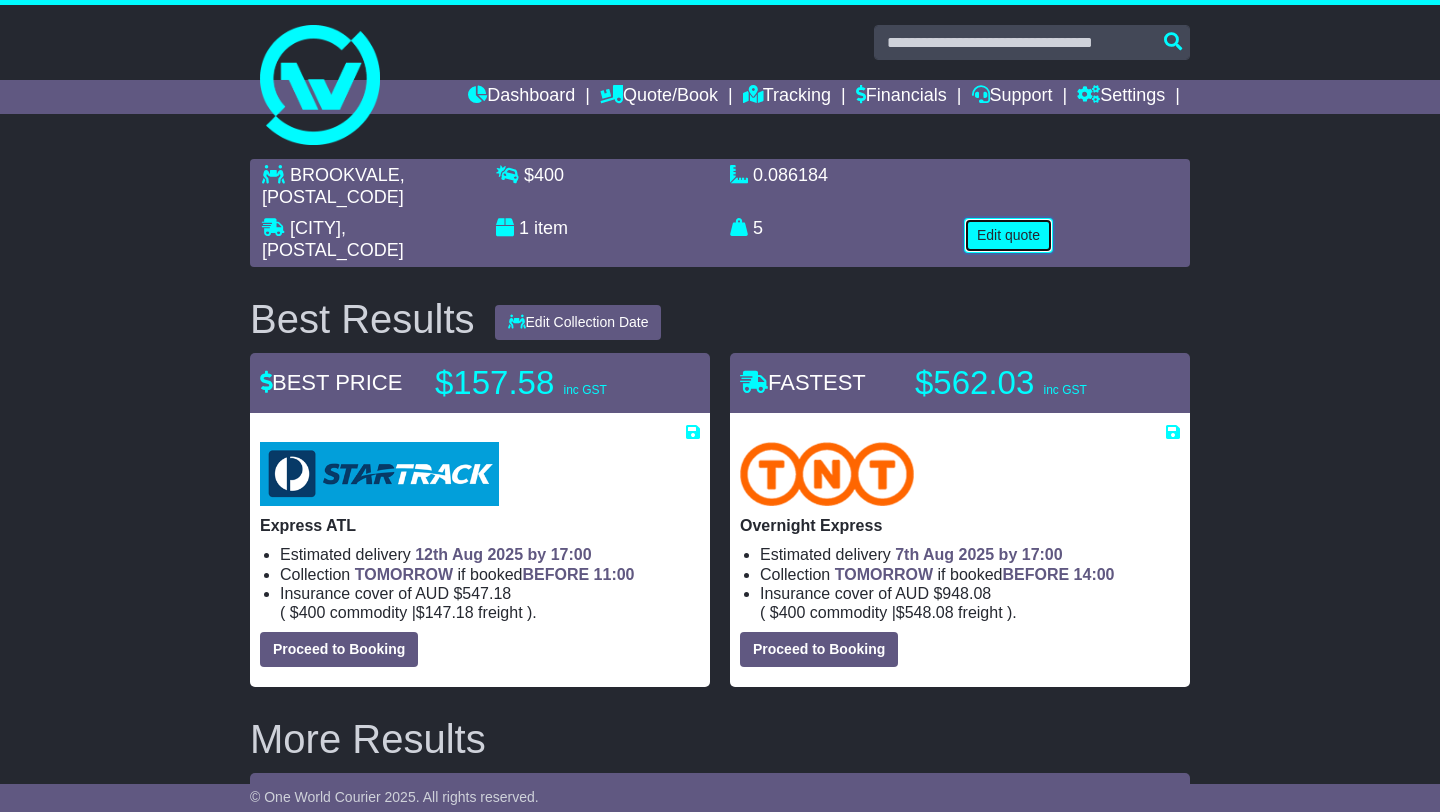 click on "Edit quote" at bounding box center [1008, 235] 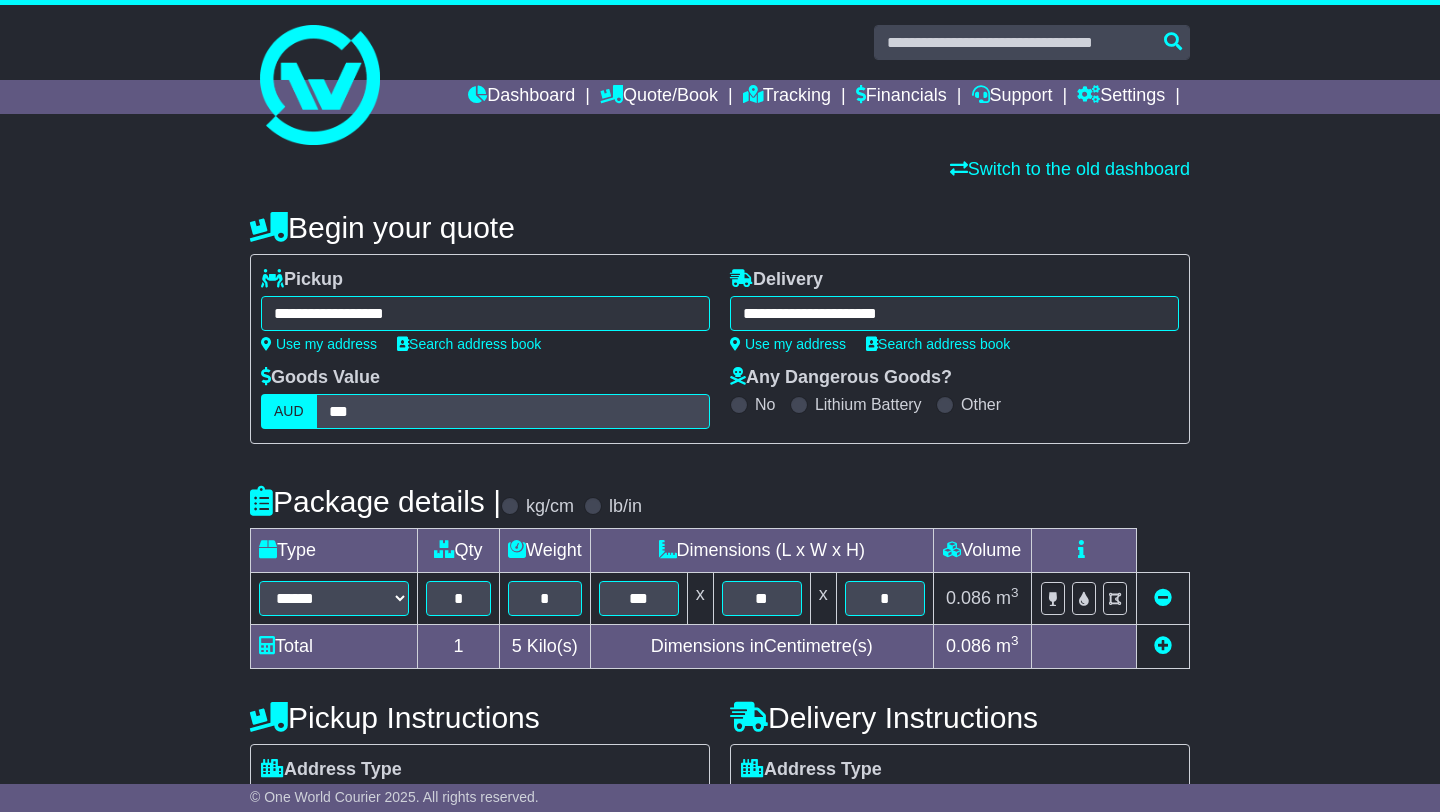 click on "**********" at bounding box center (485, 313) 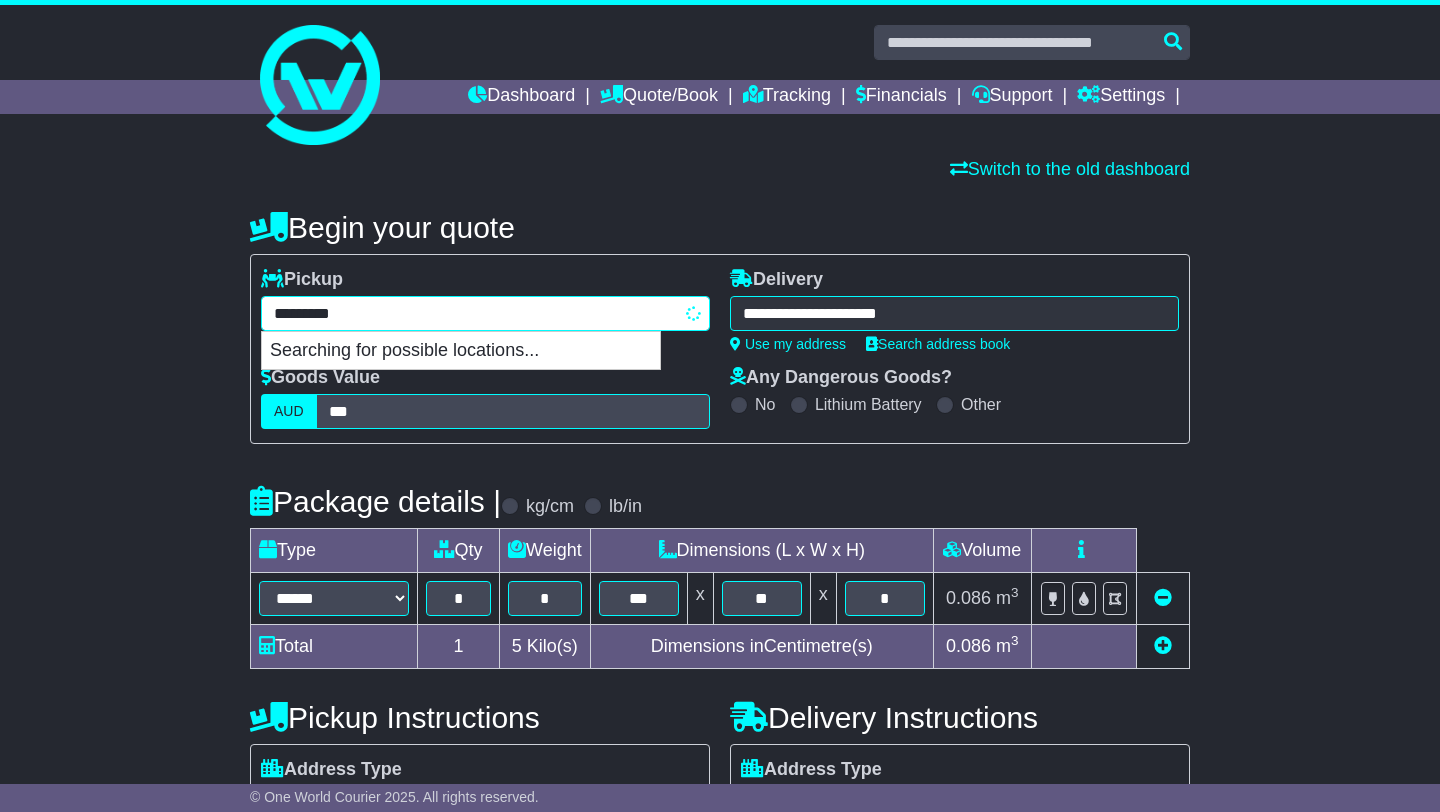 click on "*********" at bounding box center (485, 313) 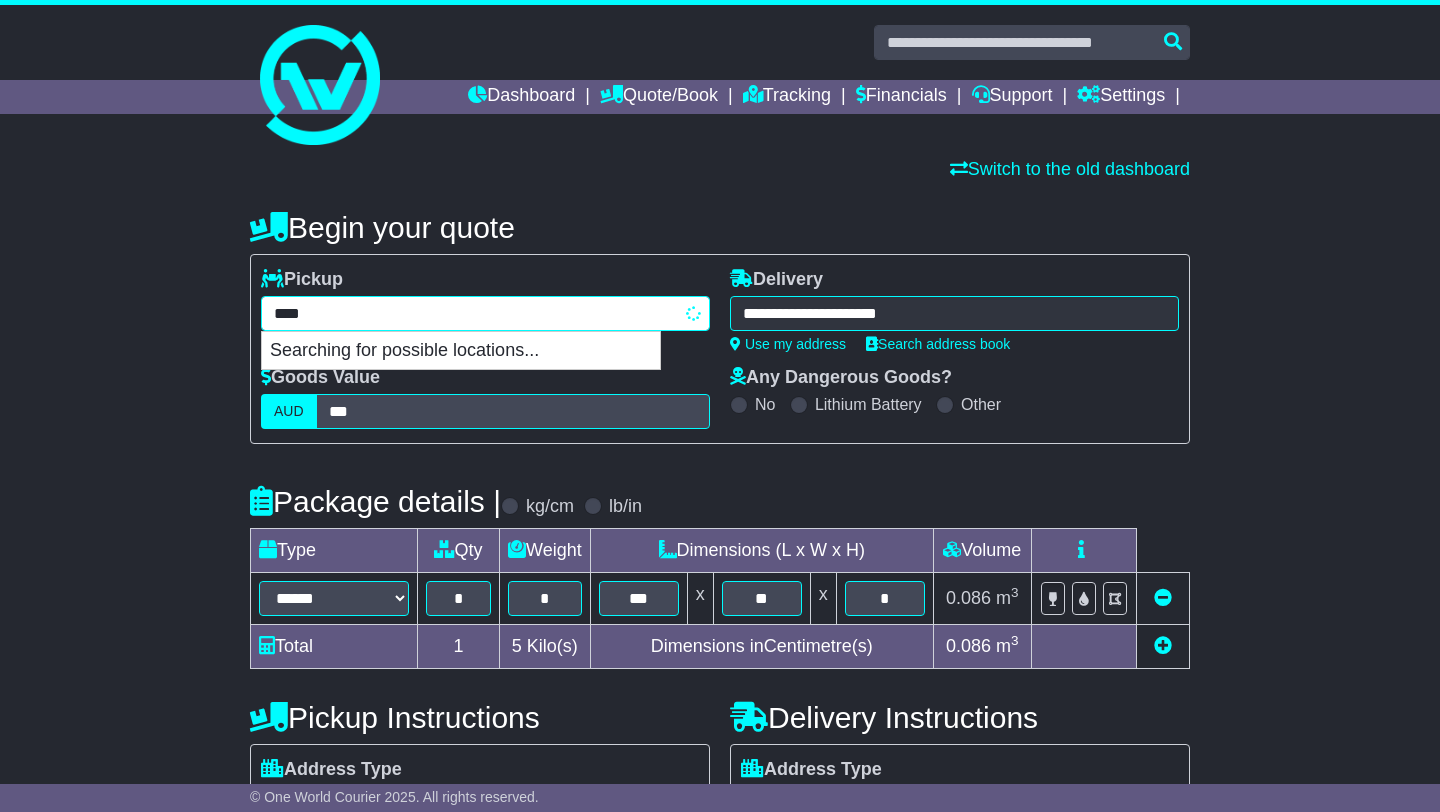 type on "*****" 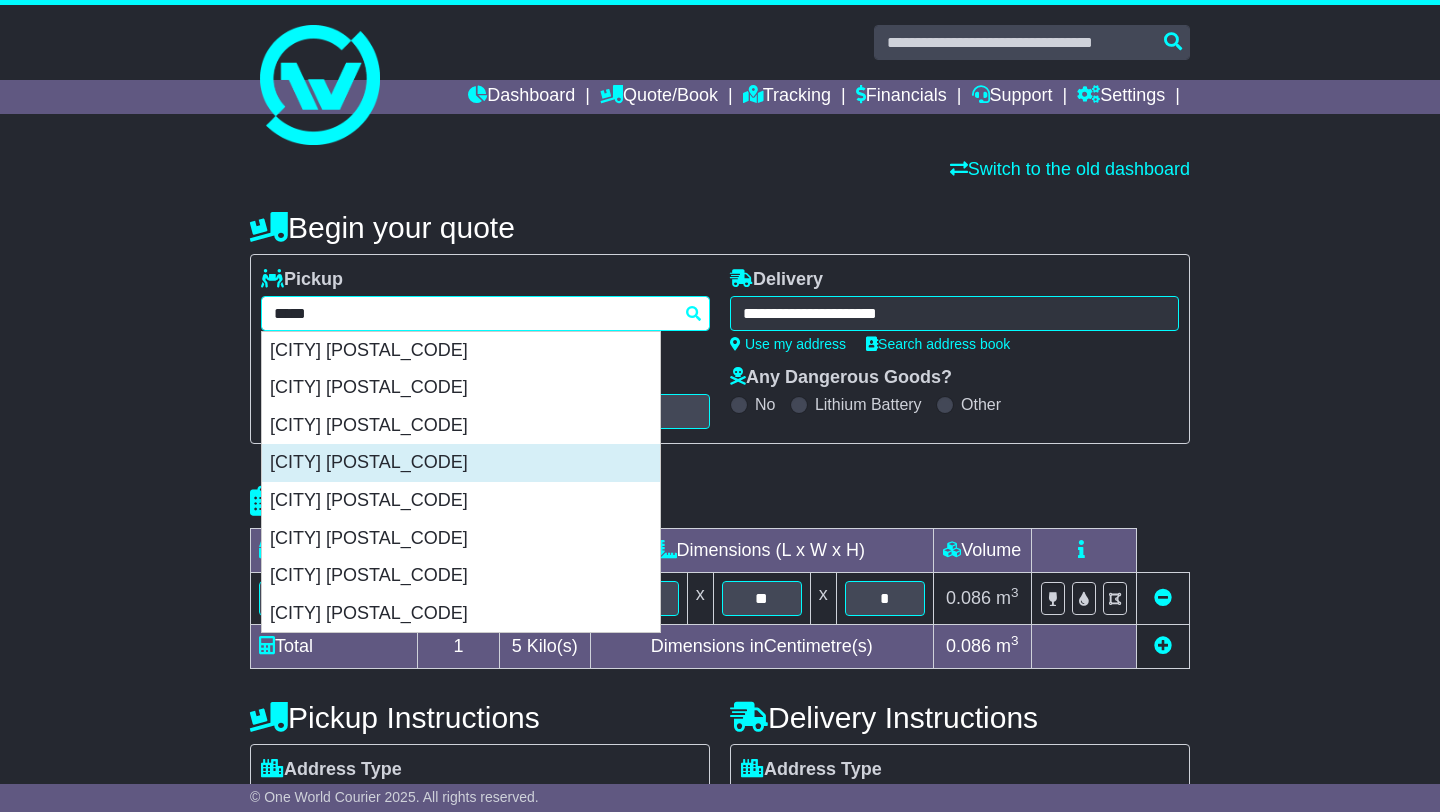 click on "WAVERLEY 2024" at bounding box center (461, 463) 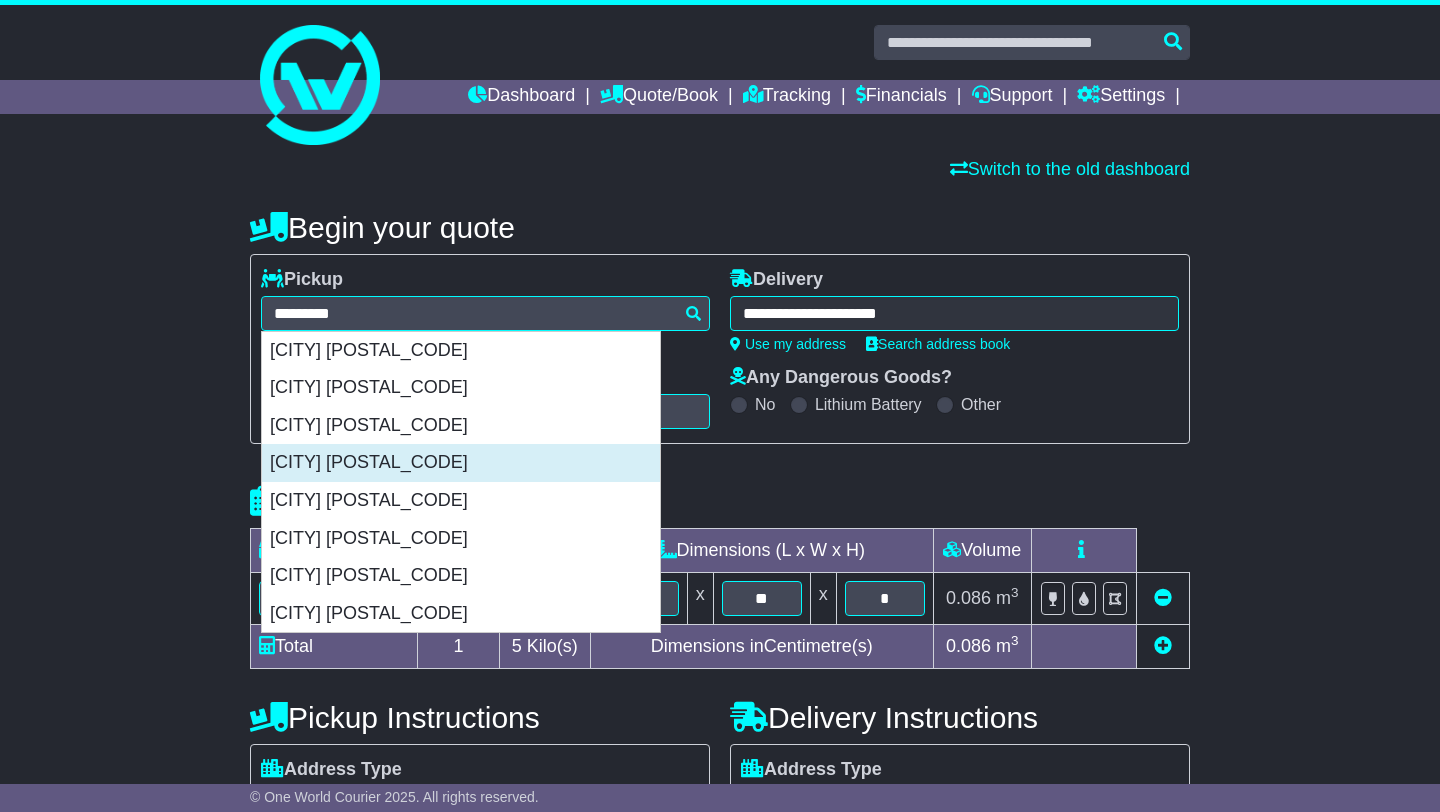 type on "**********" 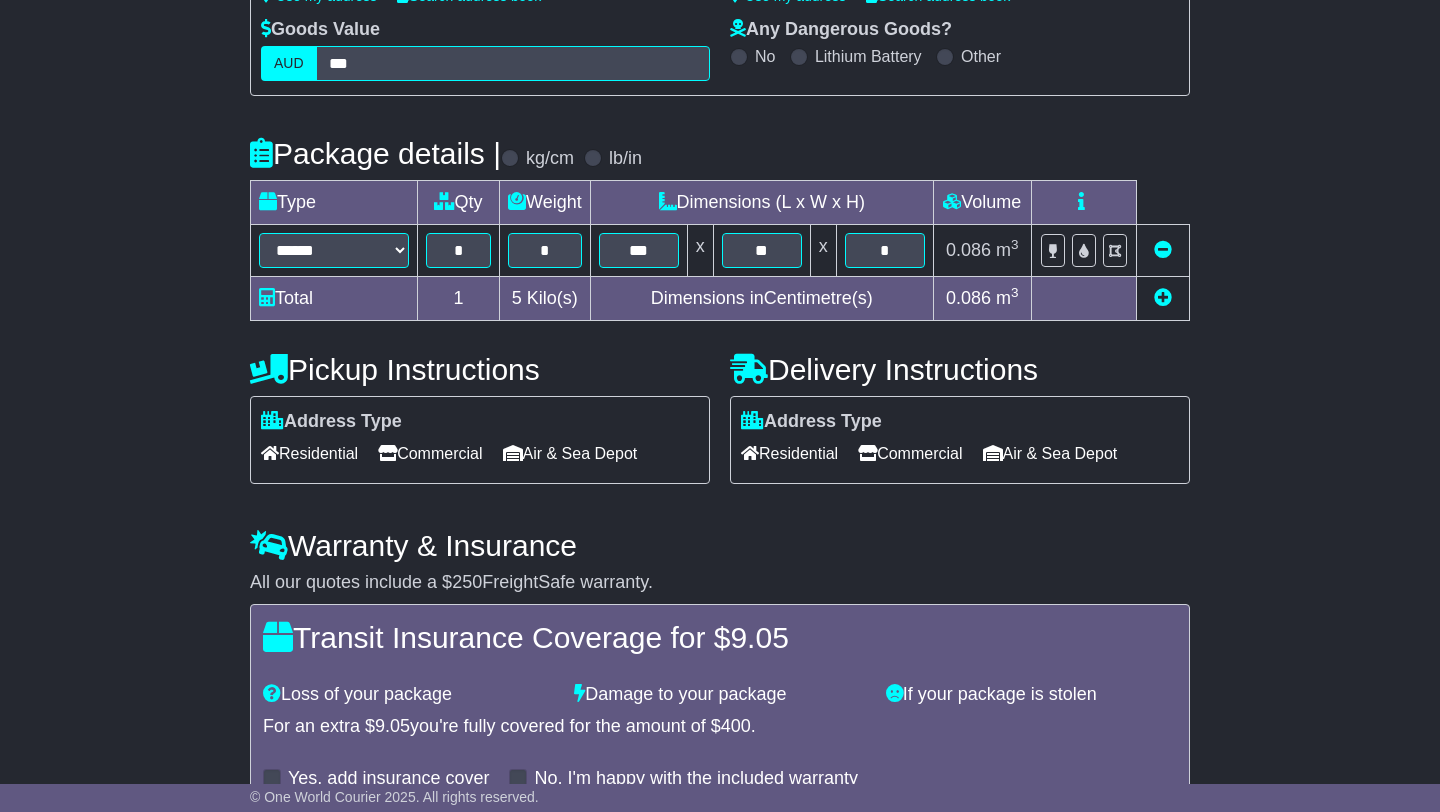 scroll, scrollTop: 466, scrollLeft: 0, axis: vertical 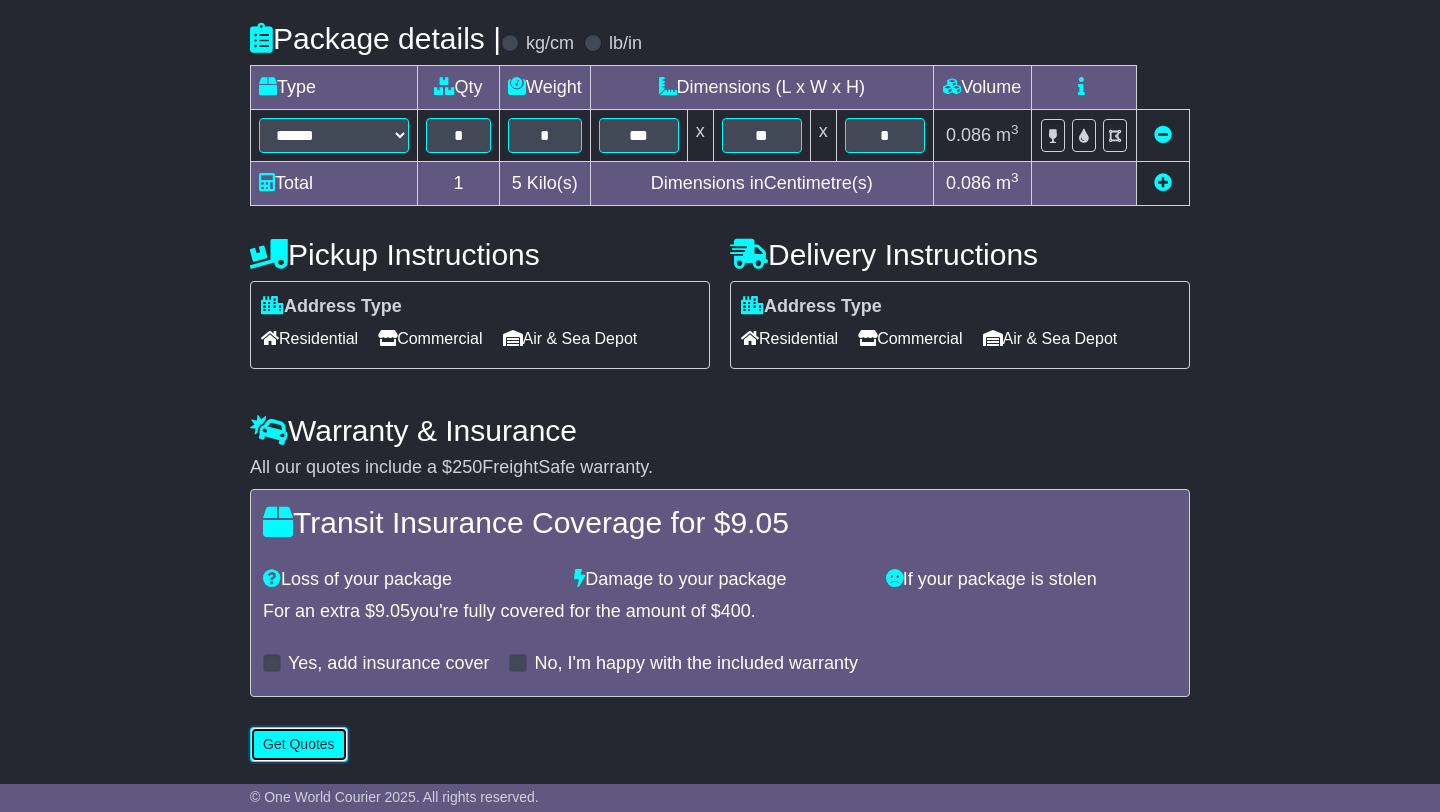 click on "Get Quotes" at bounding box center (299, 744) 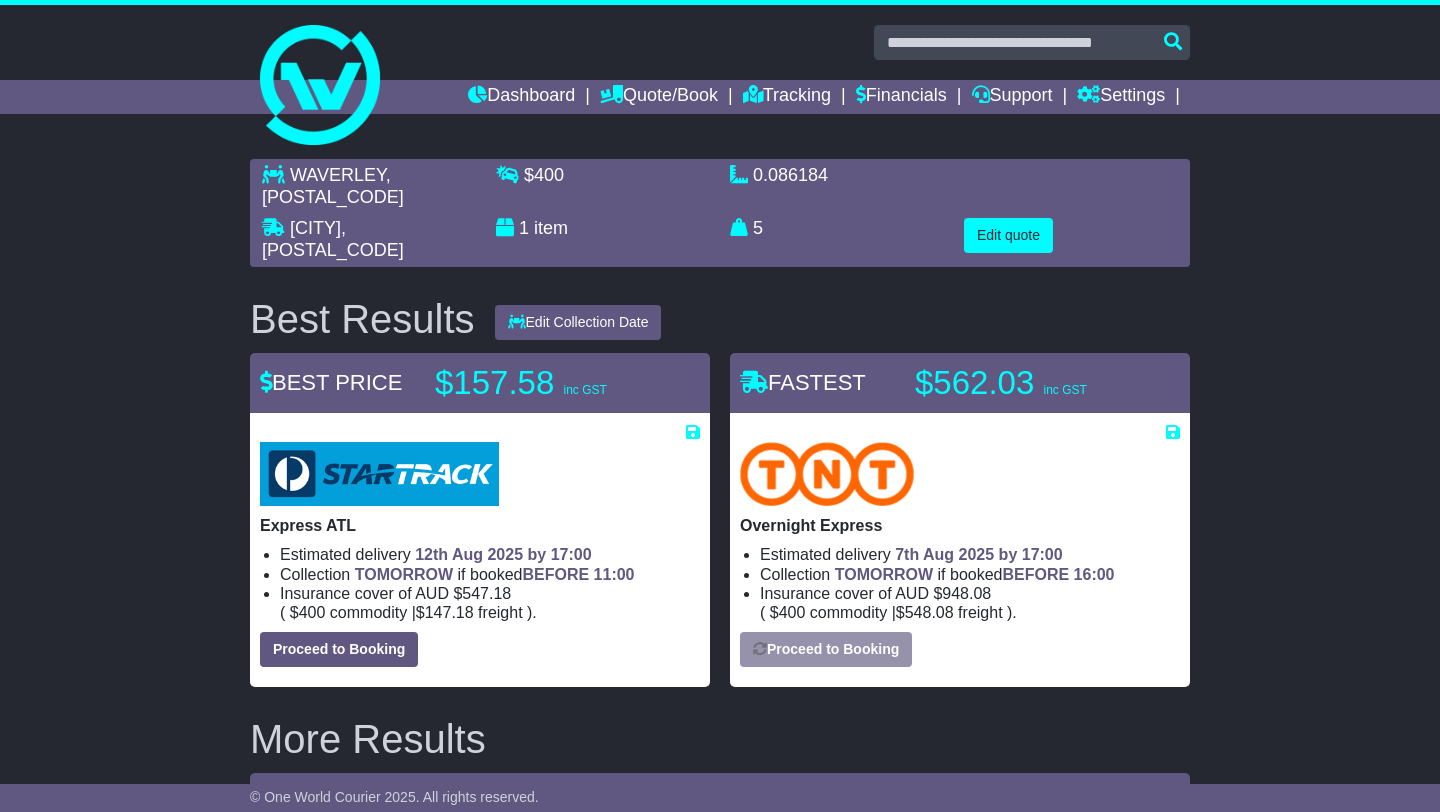 scroll, scrollTop: 5, scrollLeft: 0, axis: vertical 